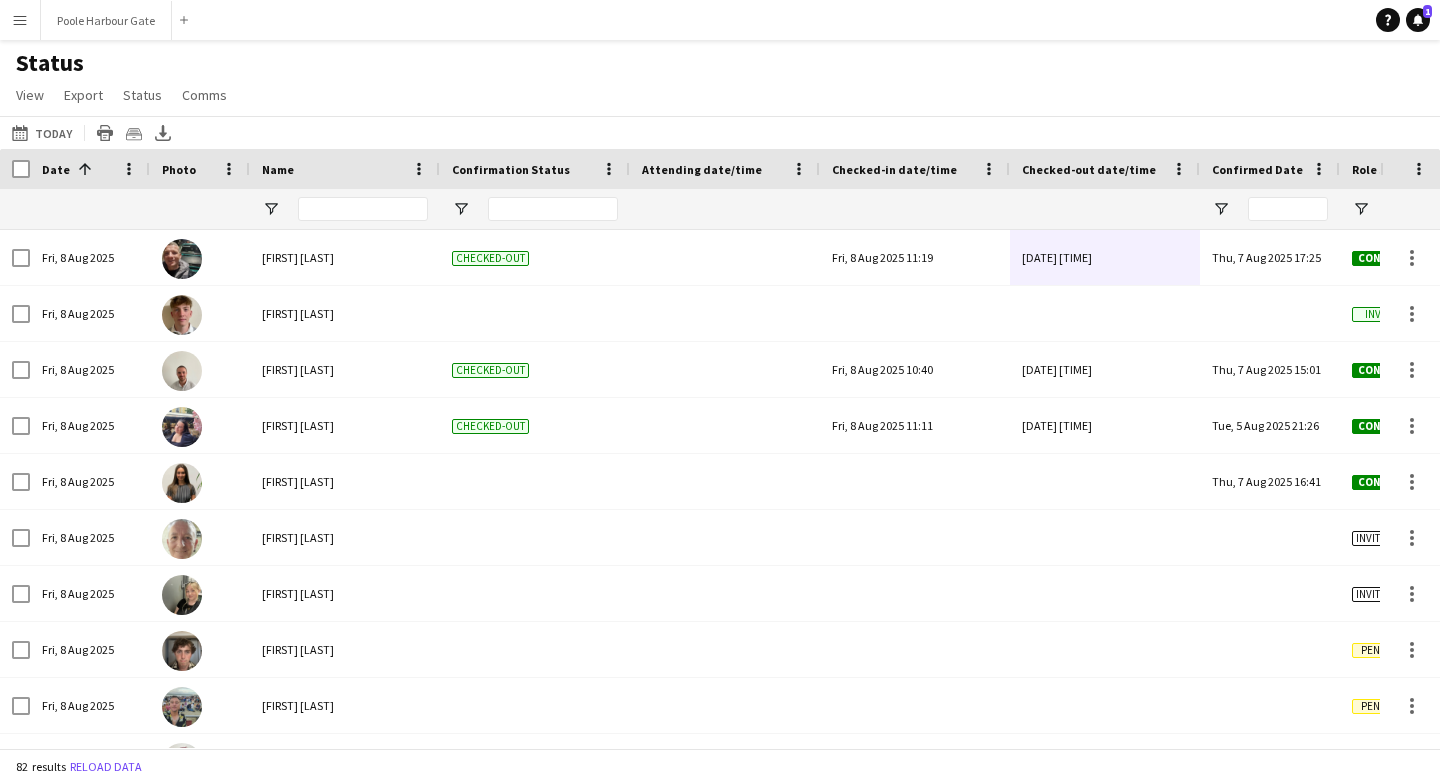 scroll, scrollTop: 0, scrollLeft: 0, axis: both 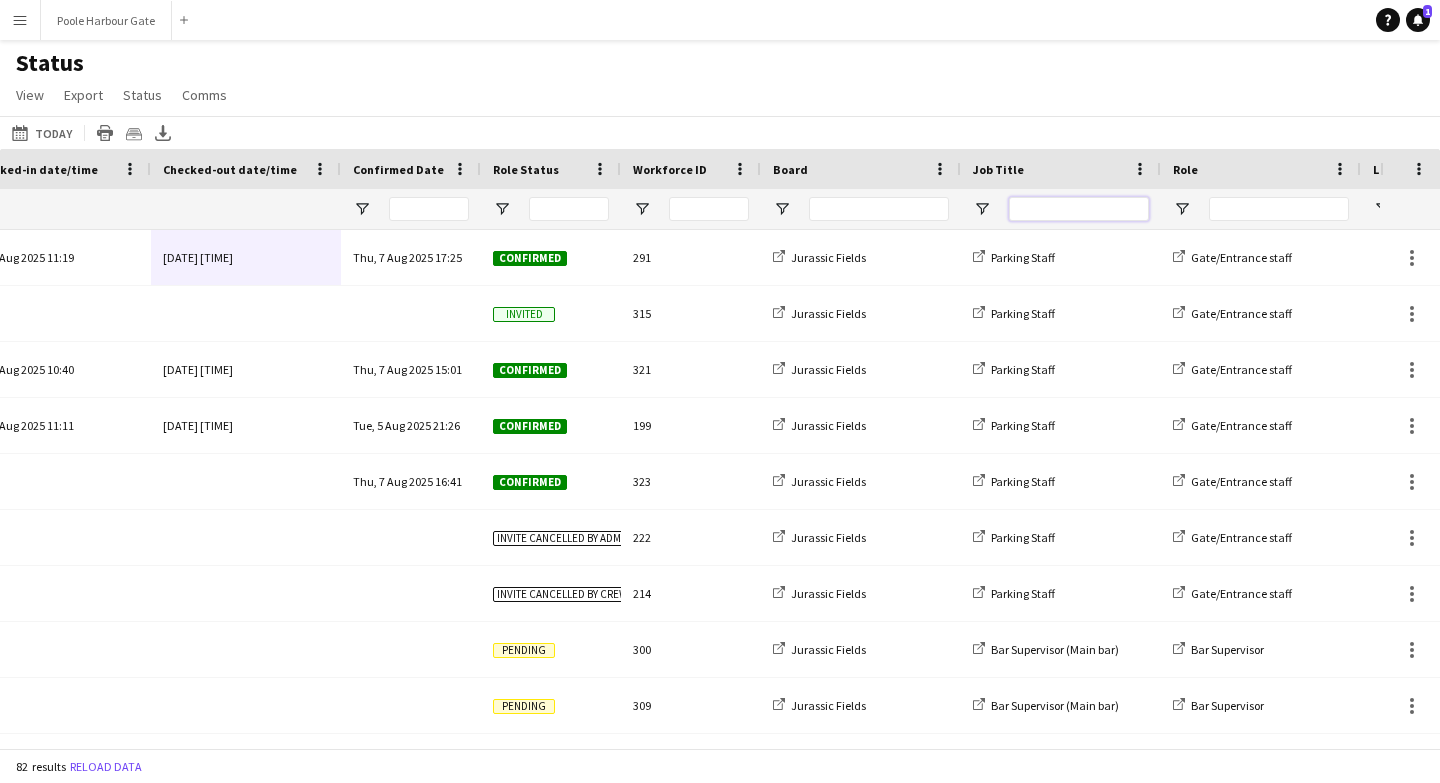 click at bounding box center (1079, 209) 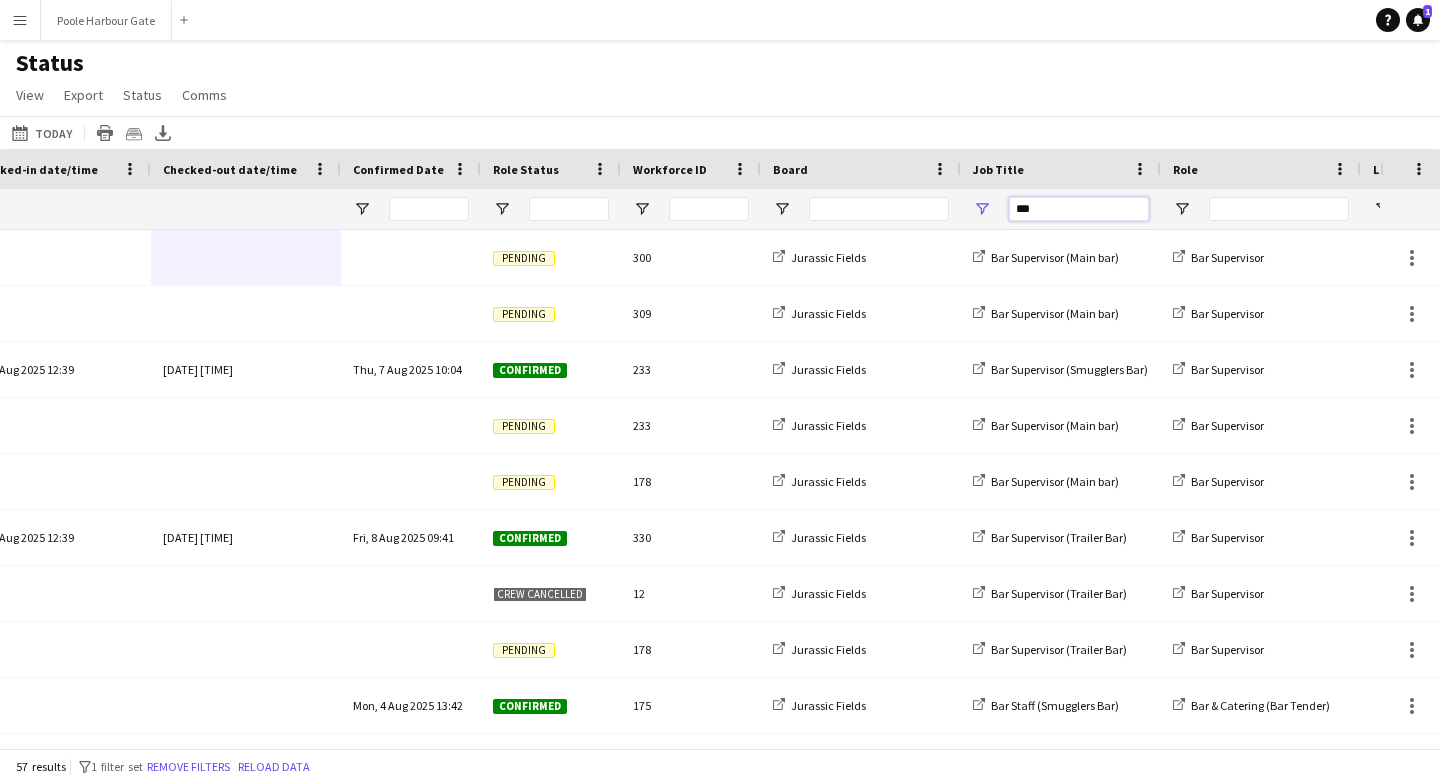 click on "***" at bounding box center [1079, 209] 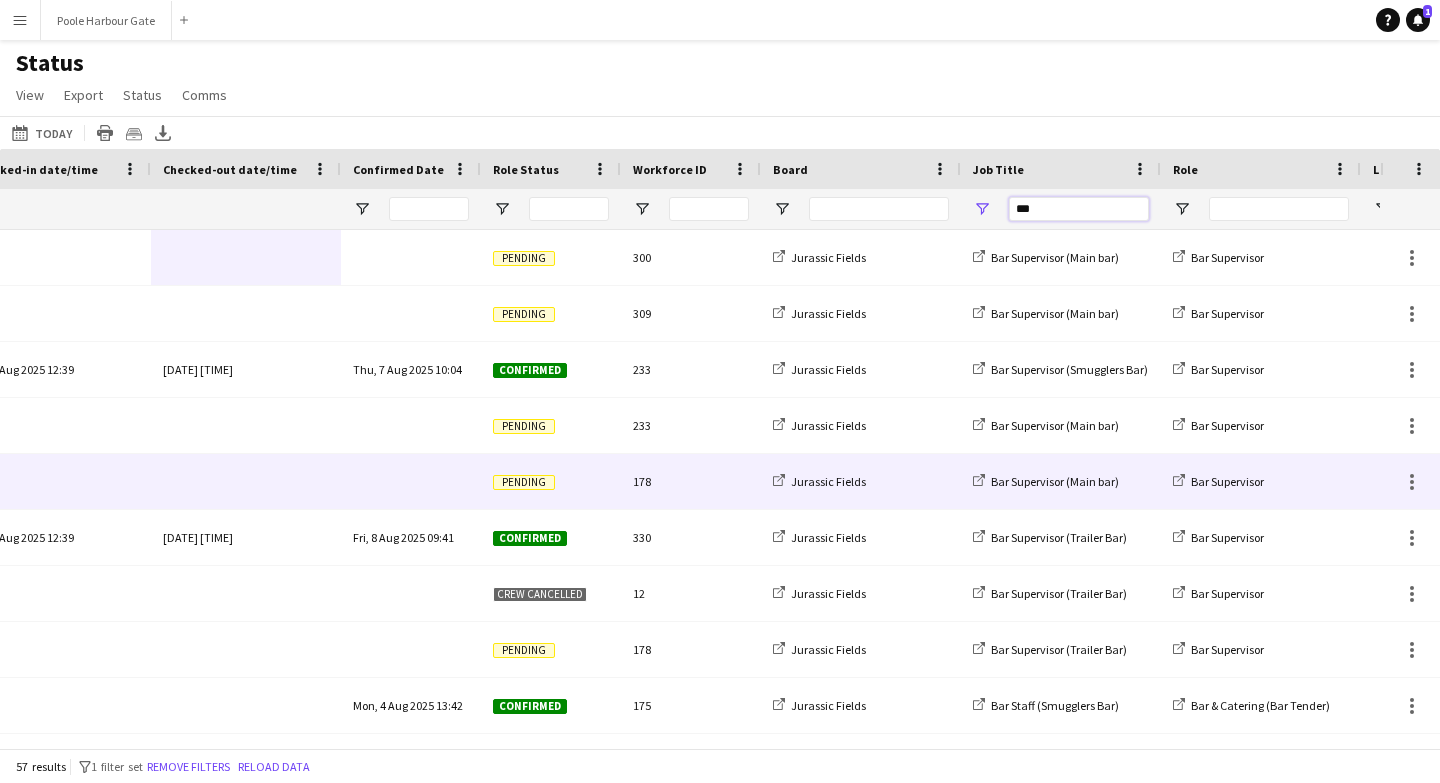 scroll, scrollTop: 0, scrollLeft: 719, axis: horizontal 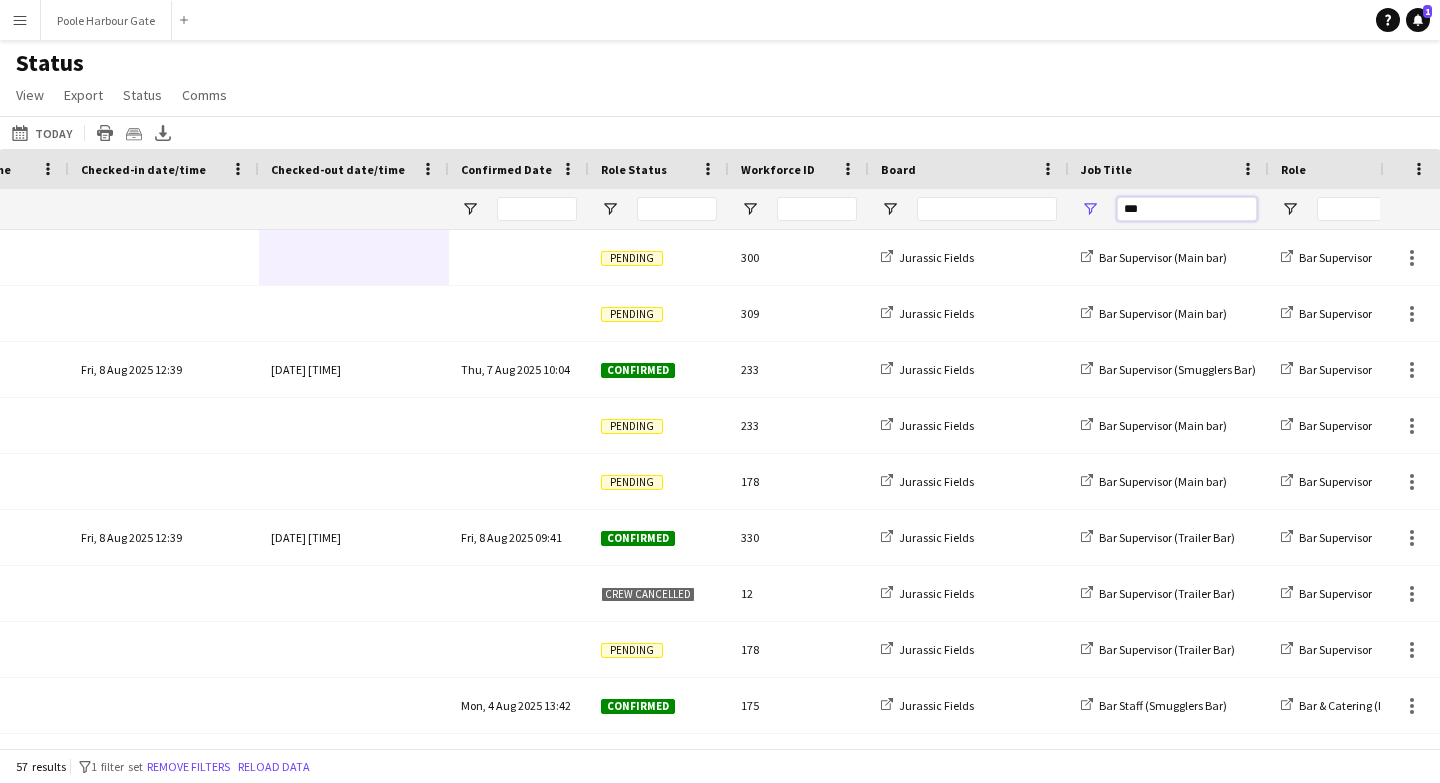 click on "***" at bounding box center [1187, 209] 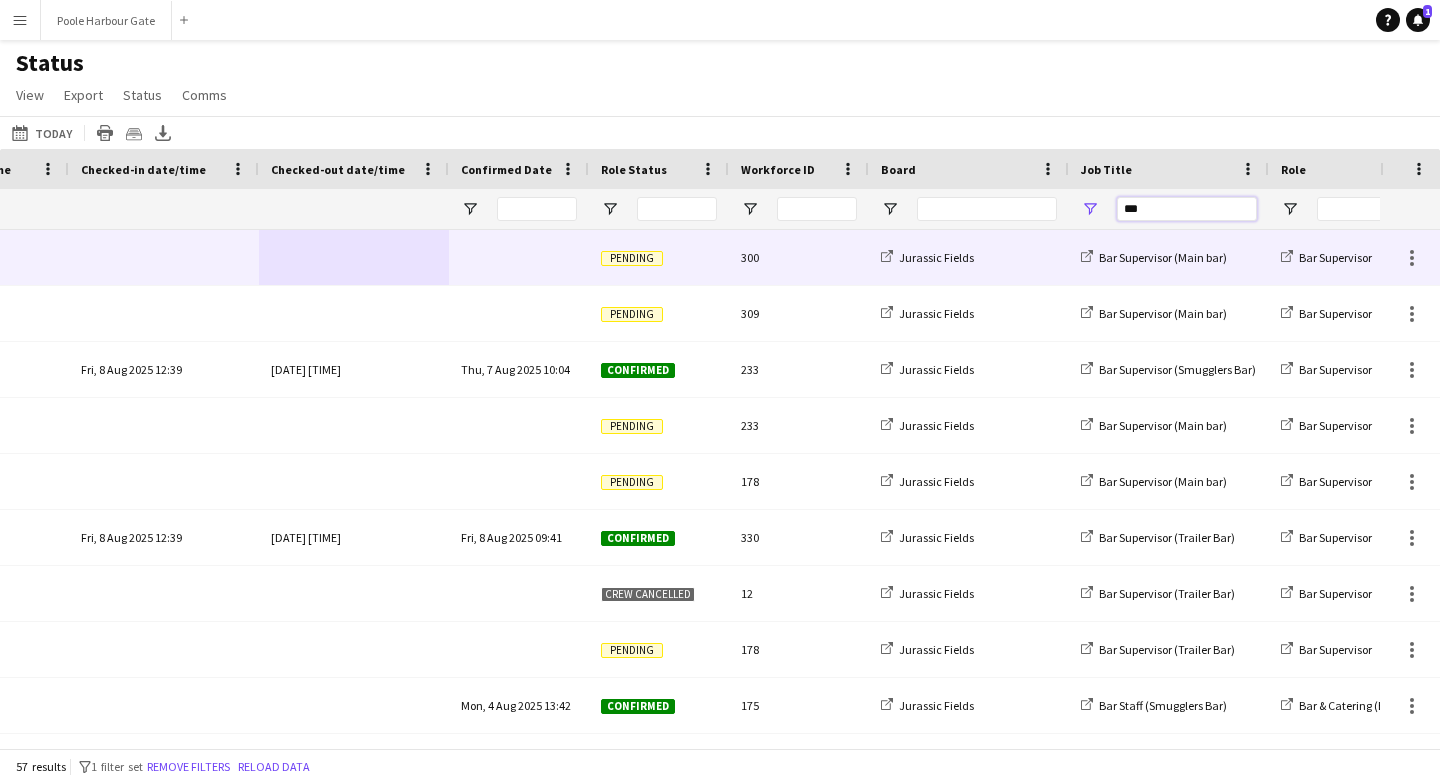 scroll, scrollTop: 0, scrollLeft: 340, axis: horizontal 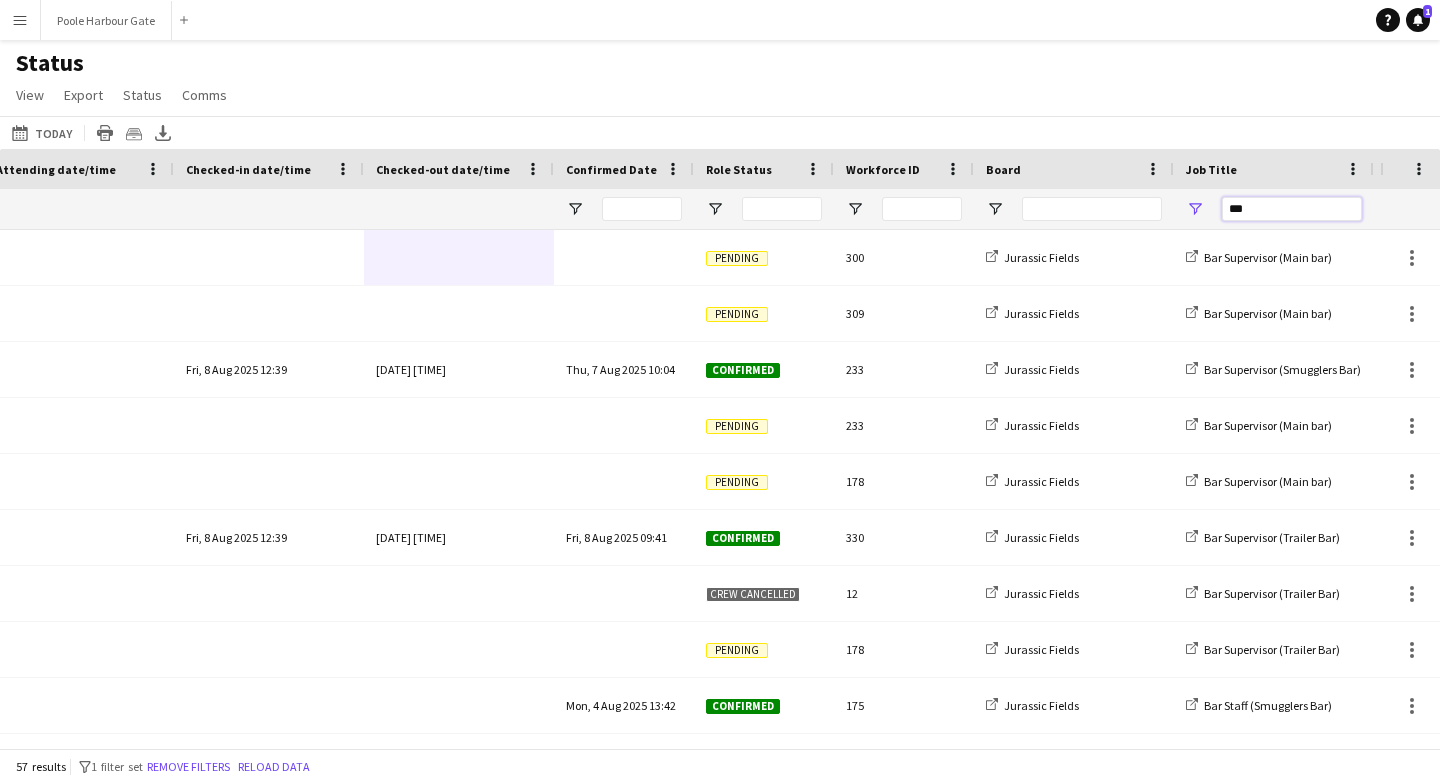 type on "***" 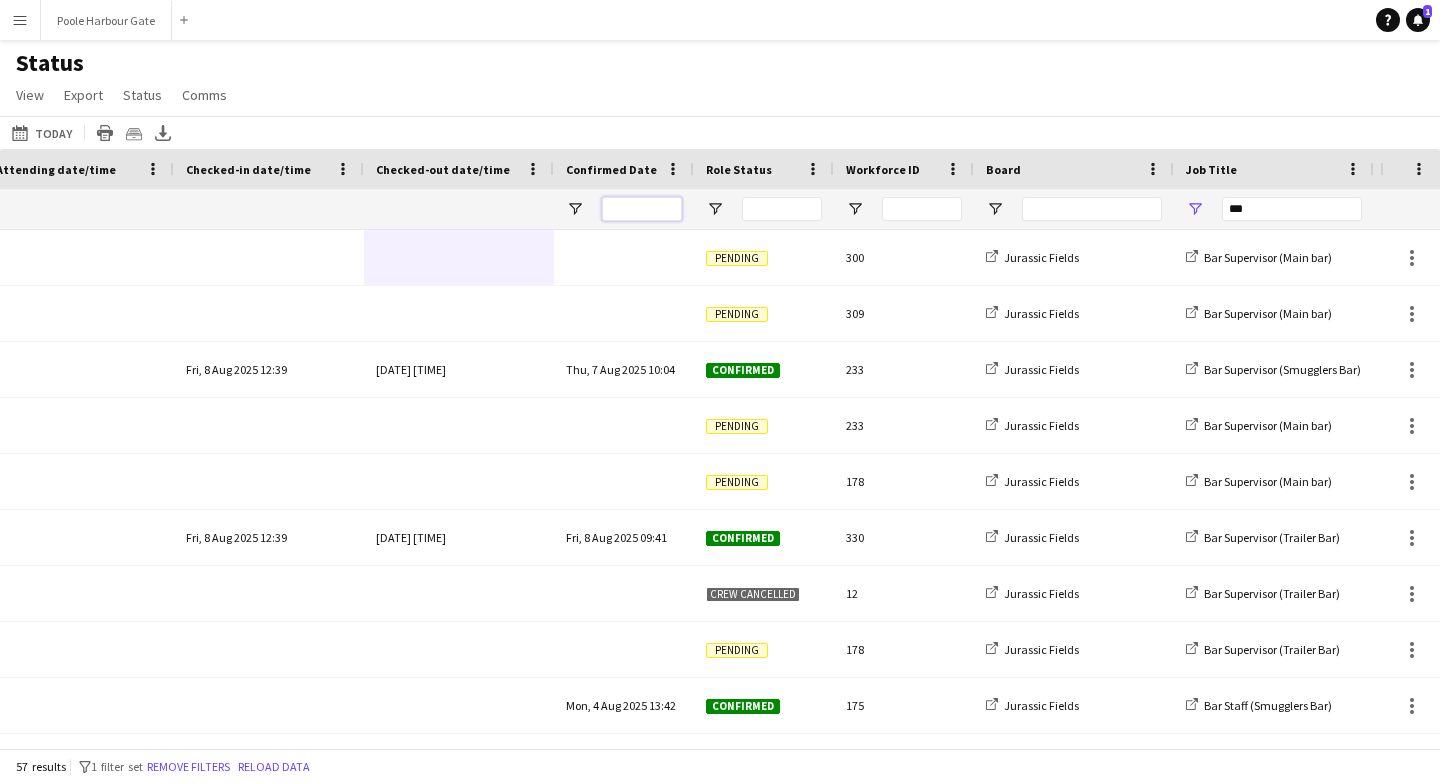 click at bounding box center [642, 209] 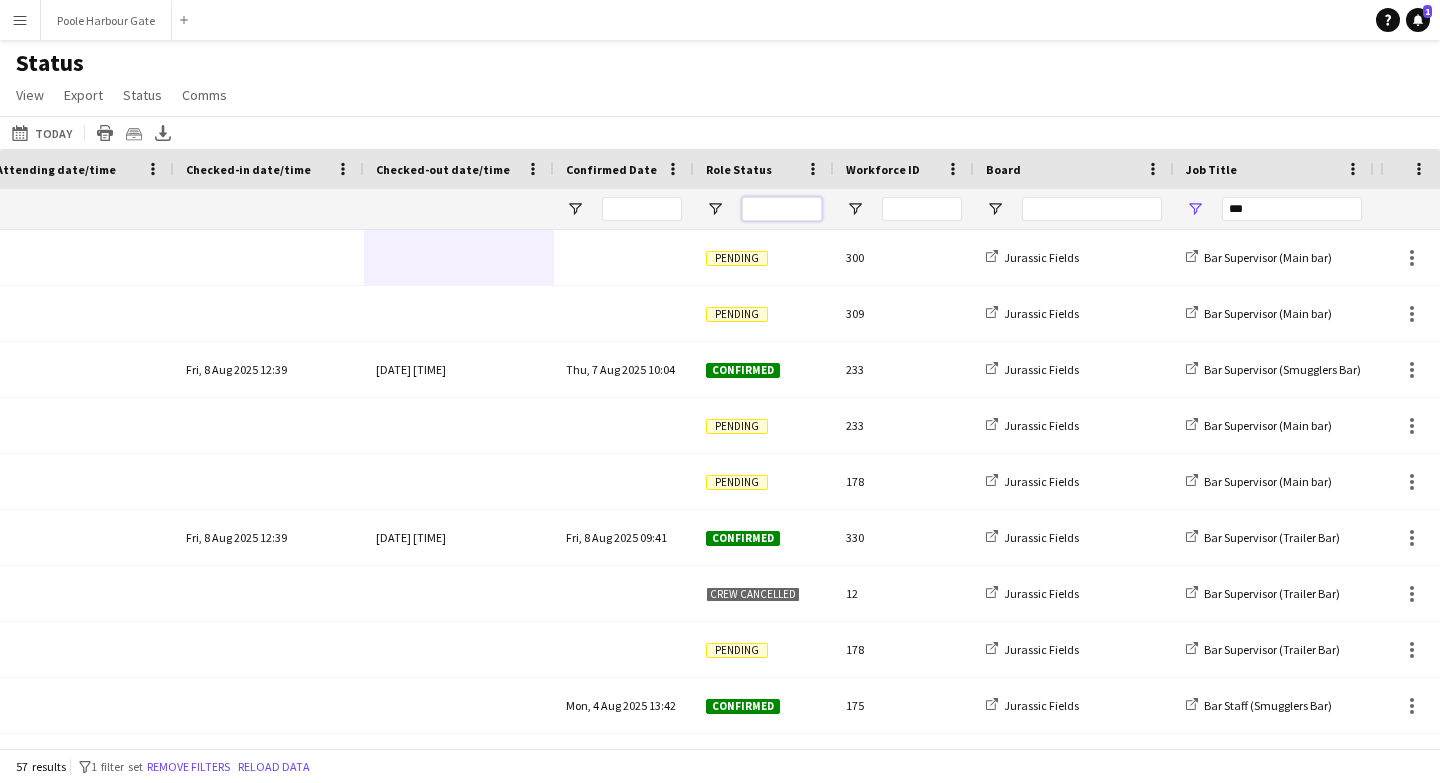 click at bounding box center [782, 209] 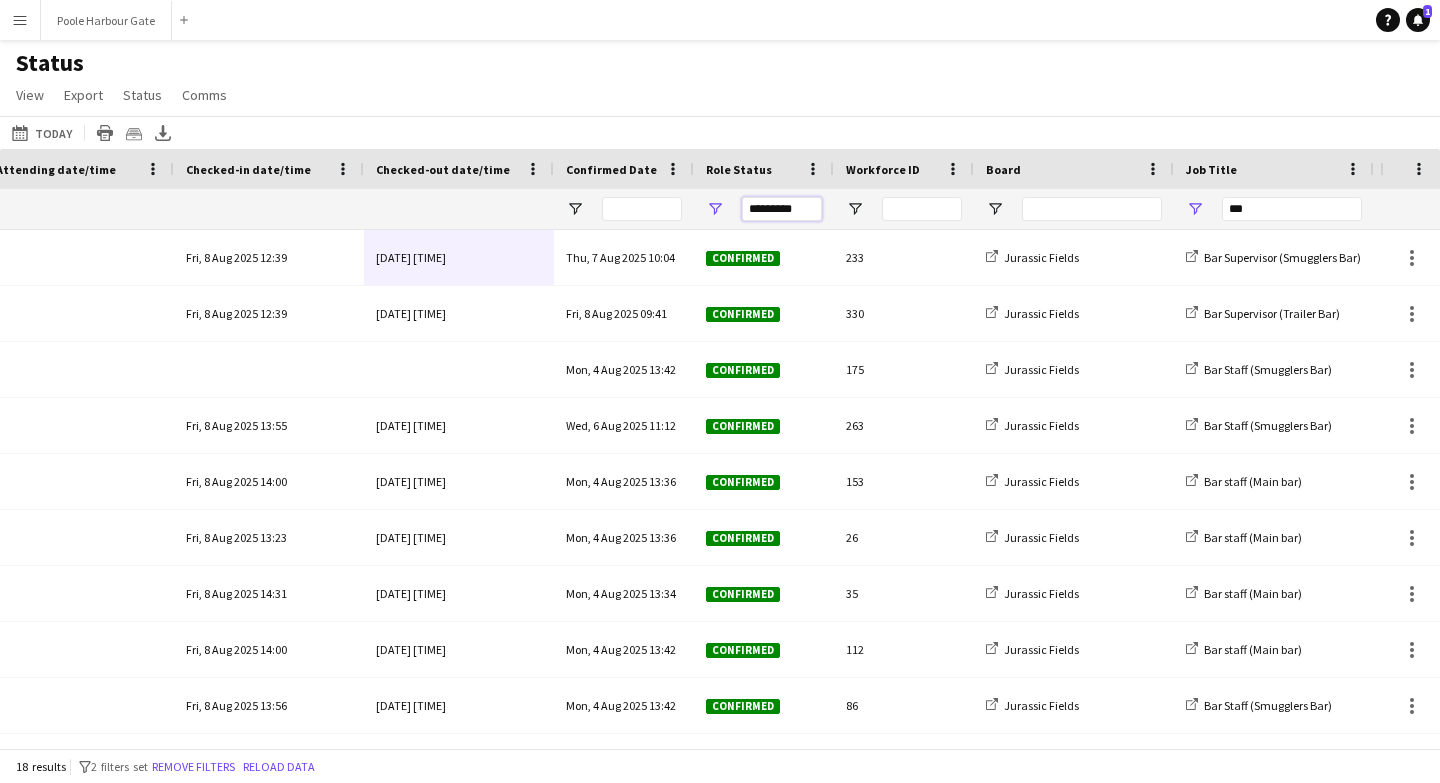 type on "*********" 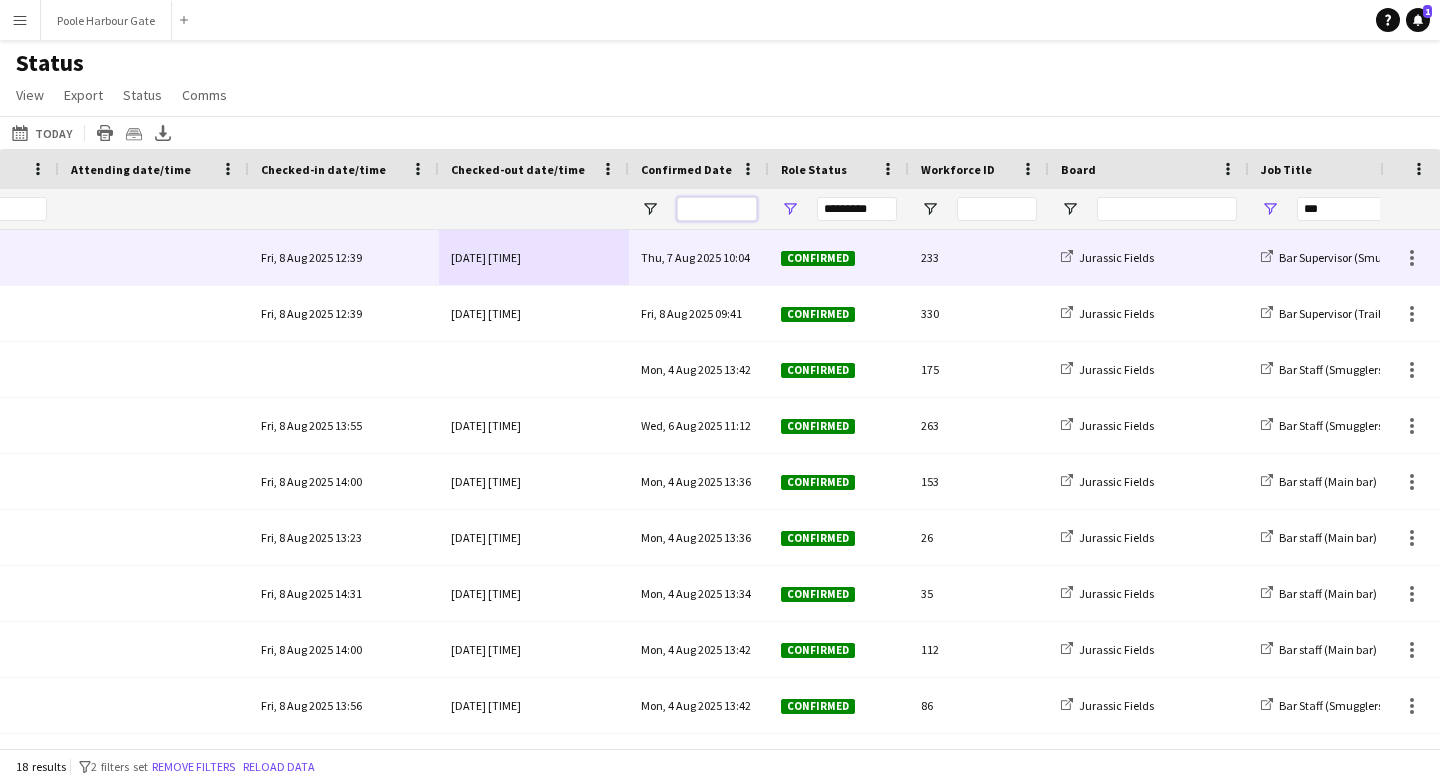click at bounding box center (717, 209) 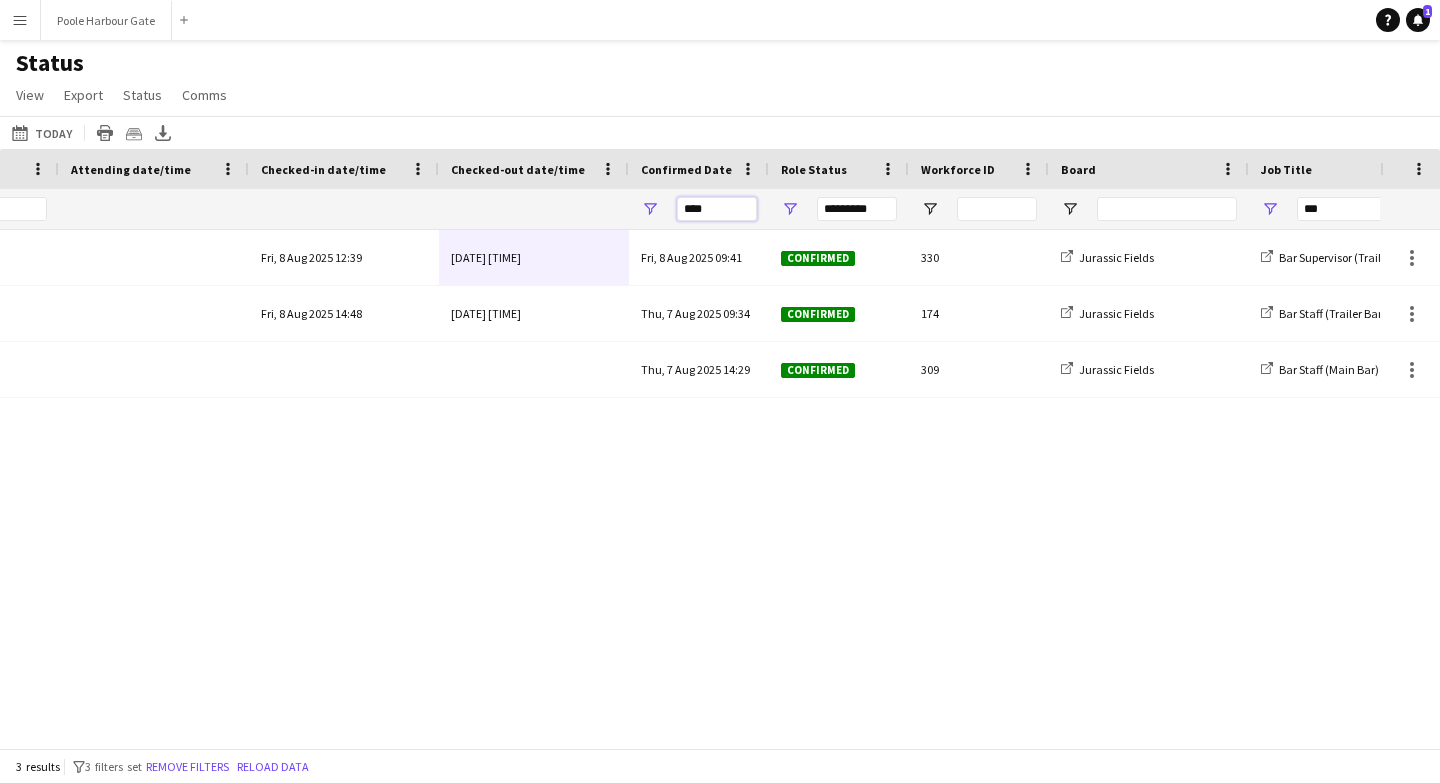 type on "*****" 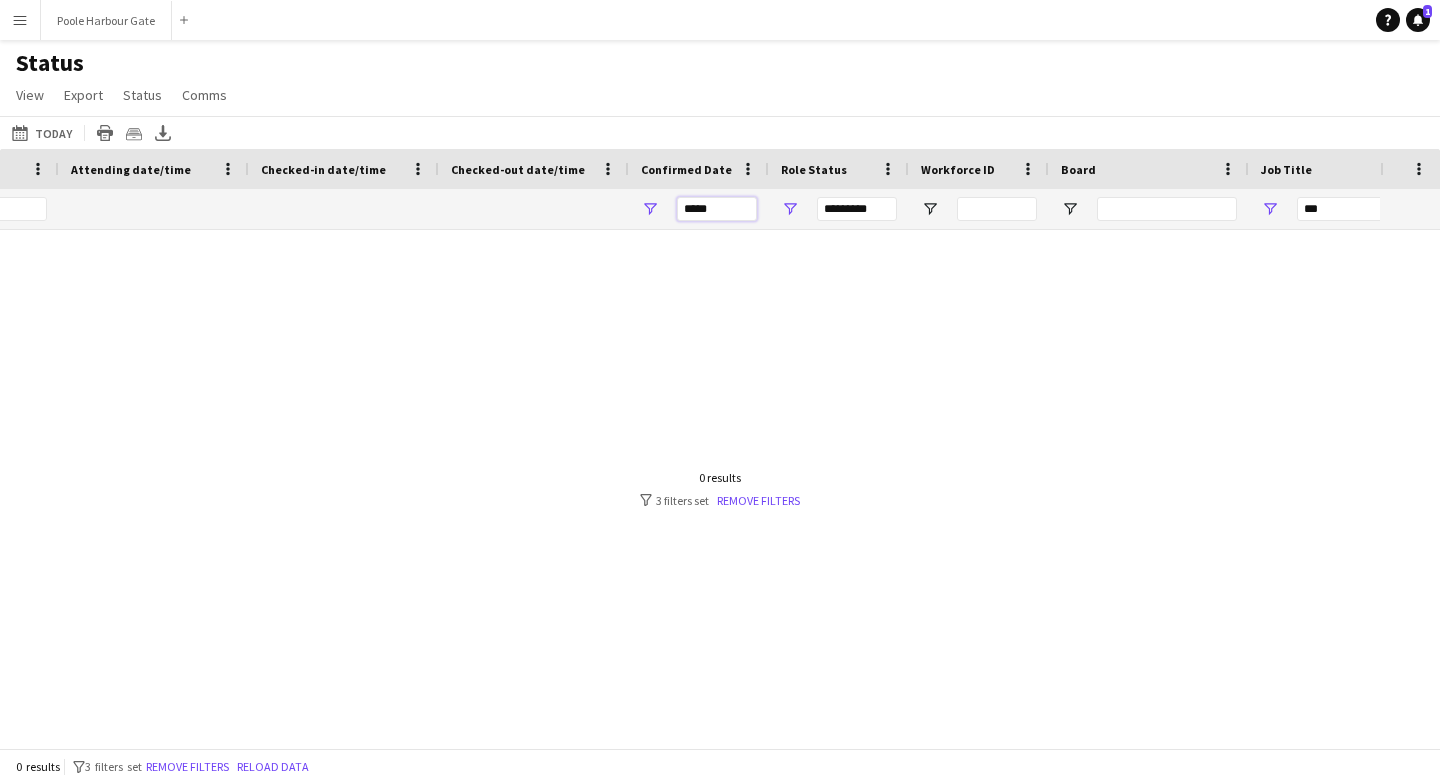 type 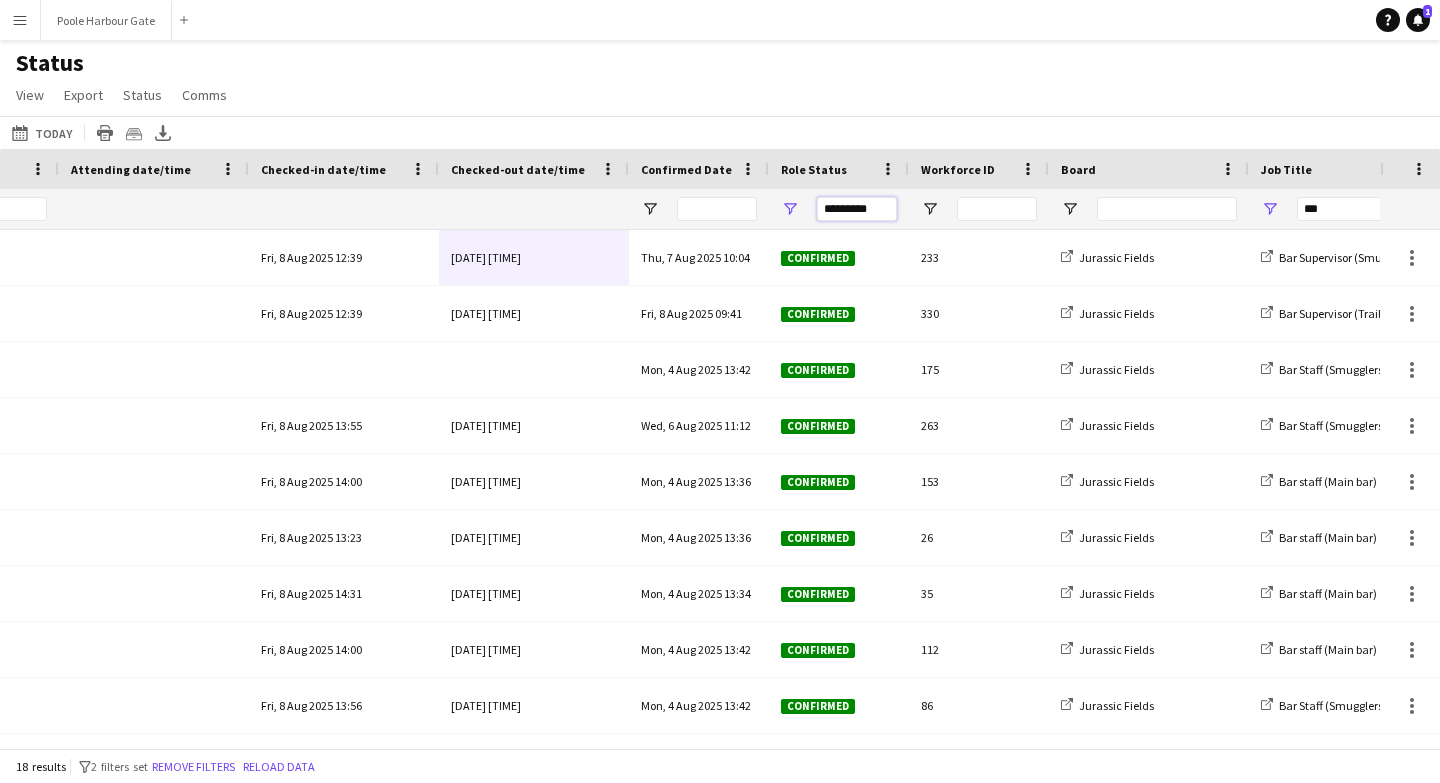 drag, startPoint x: 883, startPoint y: 207, endPoint x: 783, endPoint y: 207, distance: 100 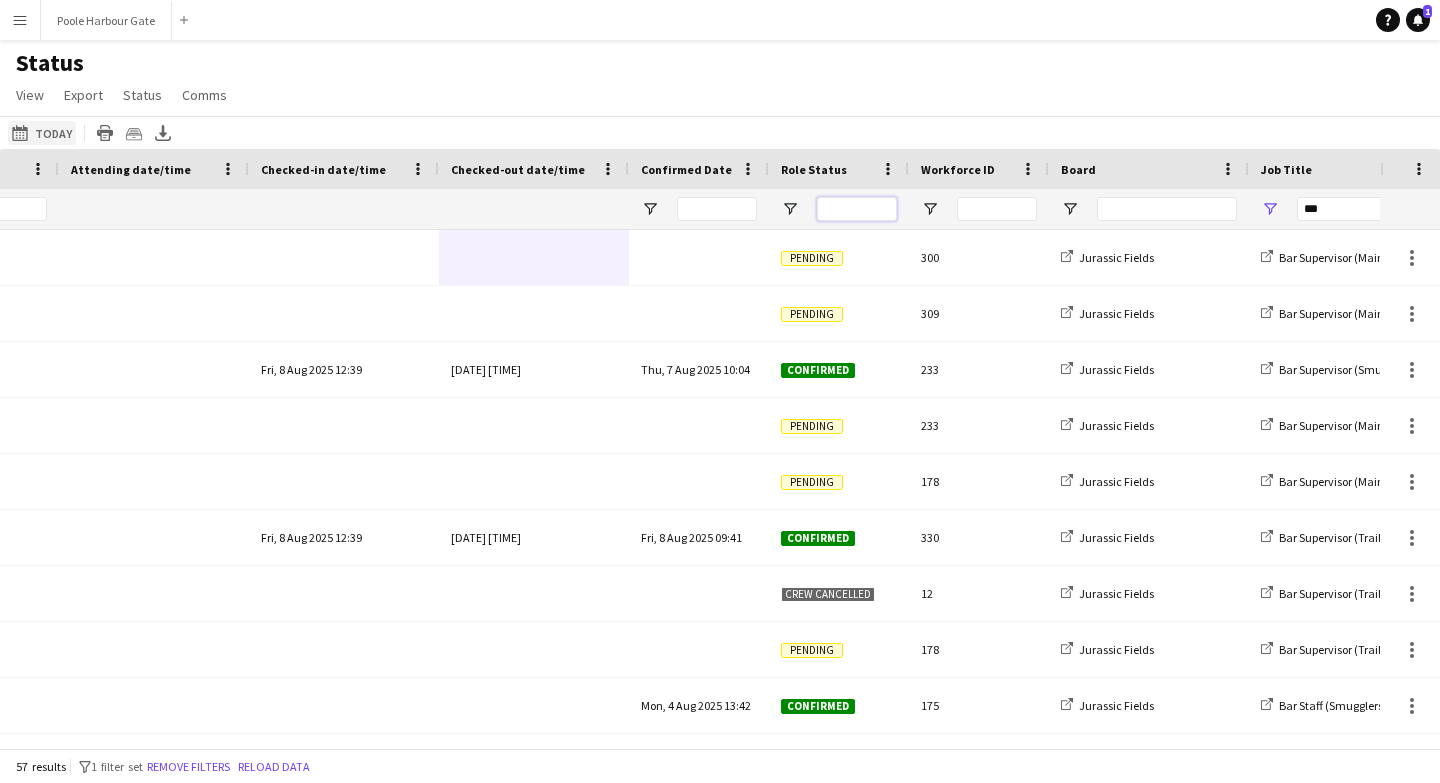 type 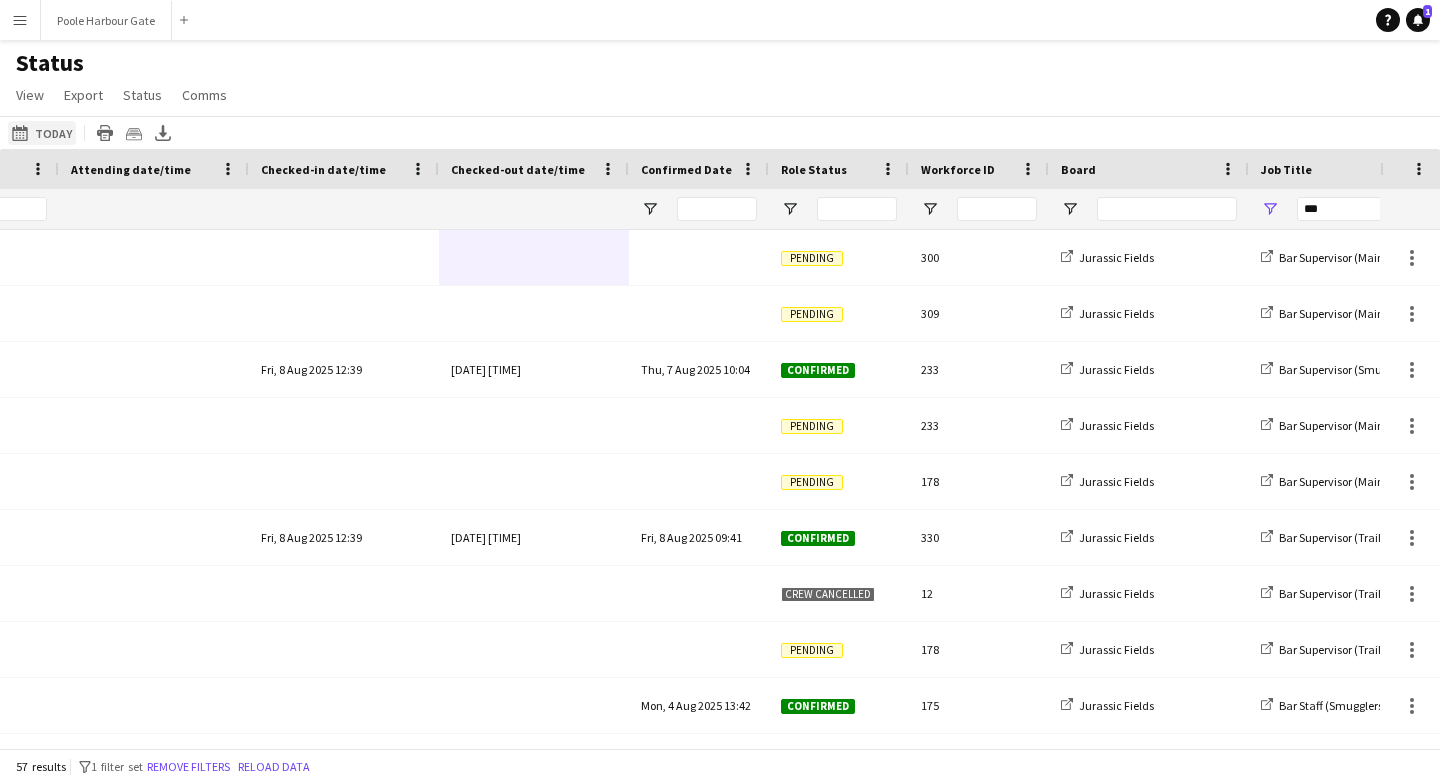 click on "Today
Today" 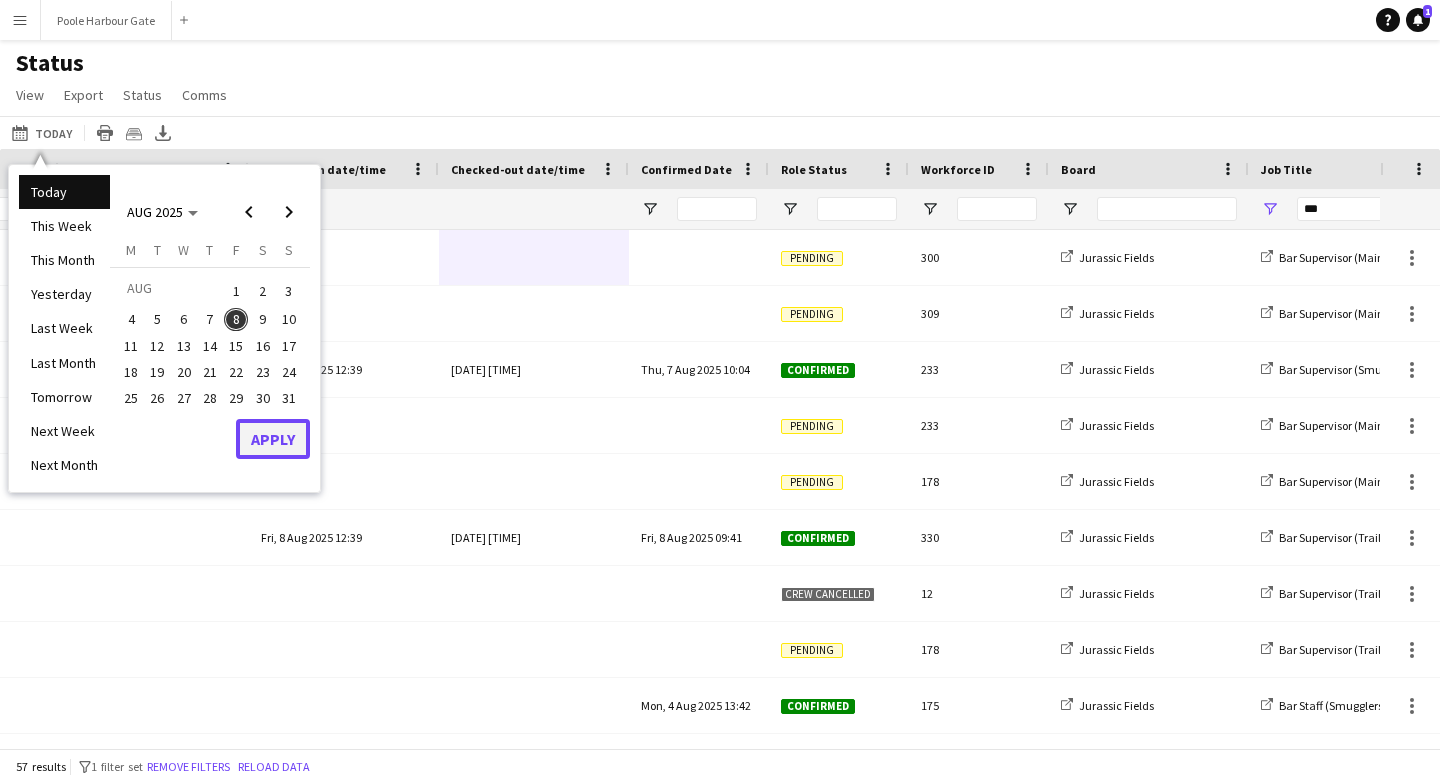 click on "Apply" at bounding box center (273, 439) 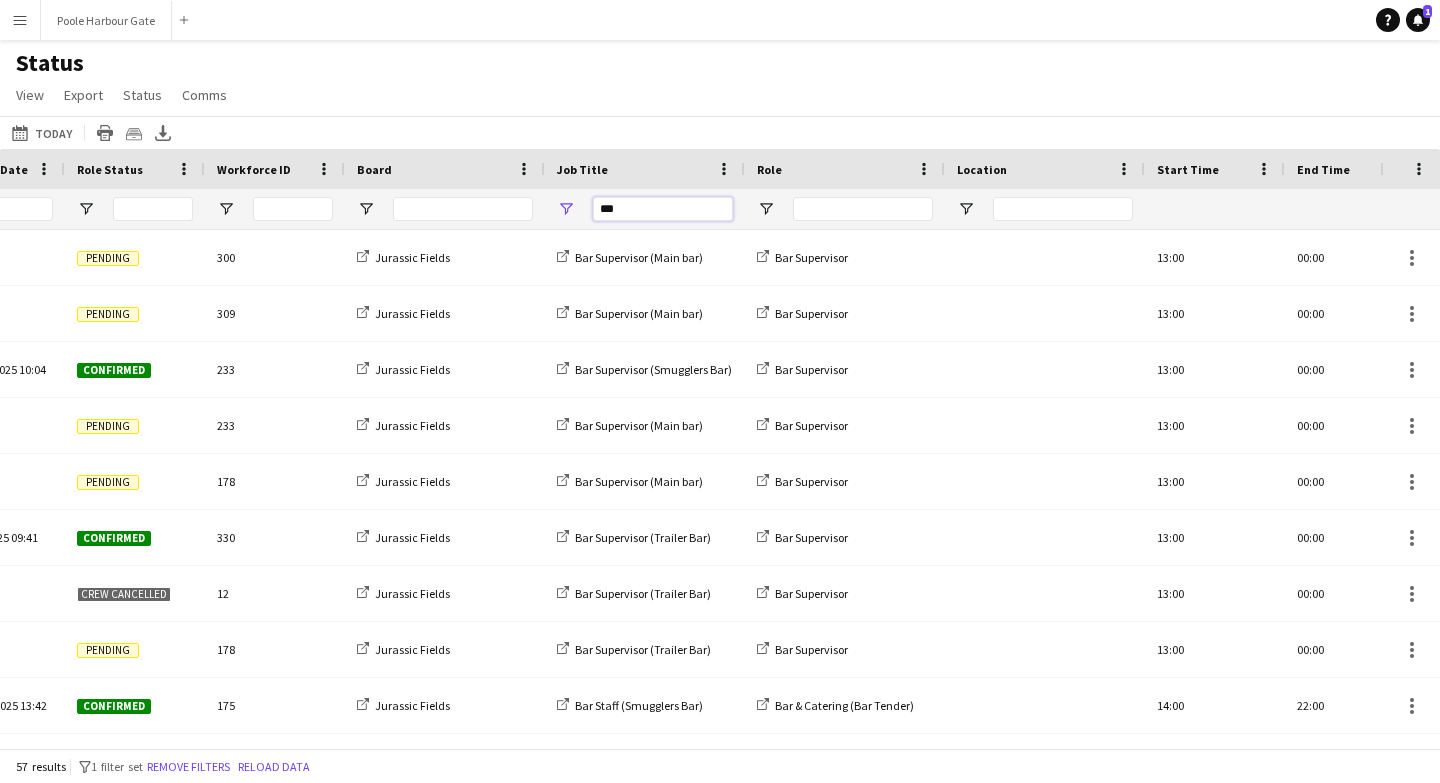 drag, startPoint x: 629, startPoint y: 209, endPoint x: 583, endPoint y: 209, distance: 46 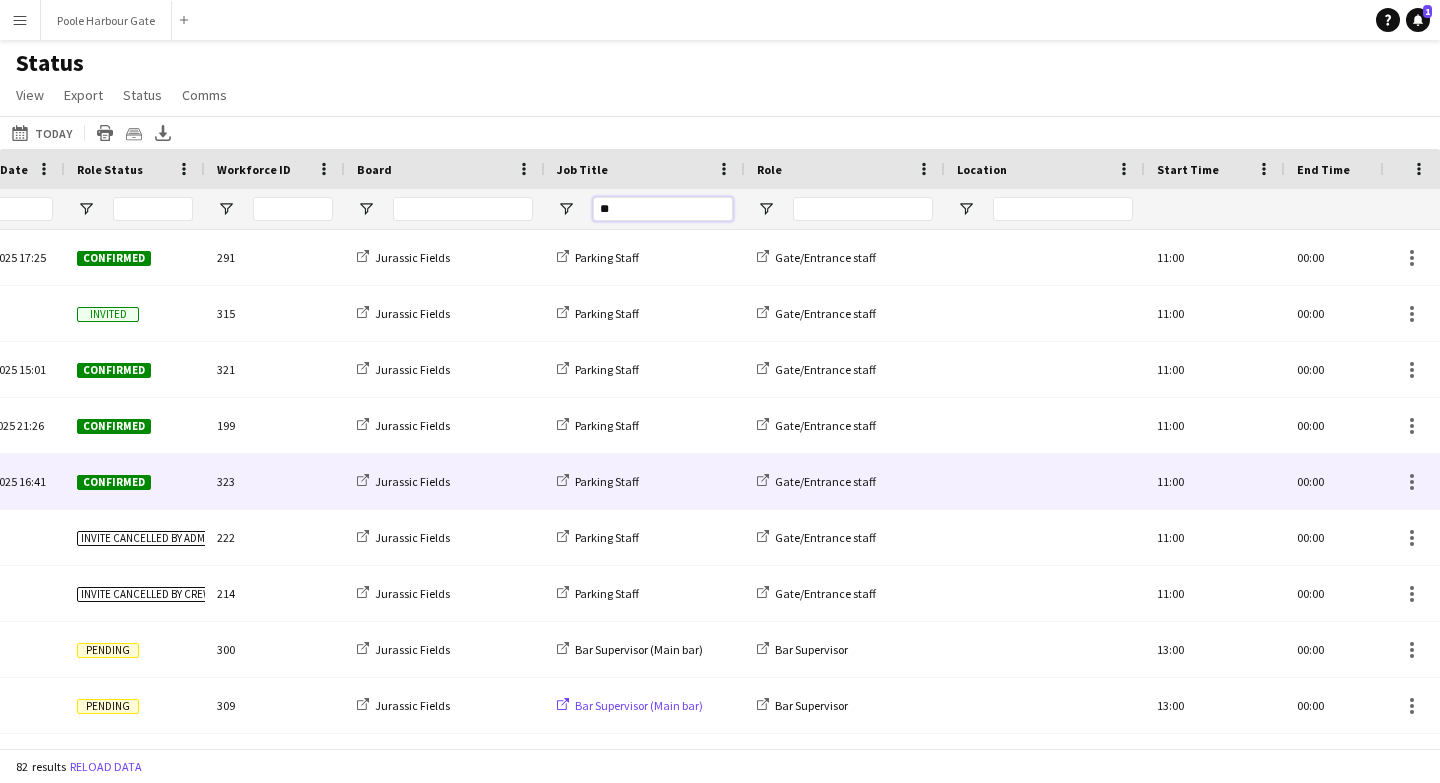 type on "***" 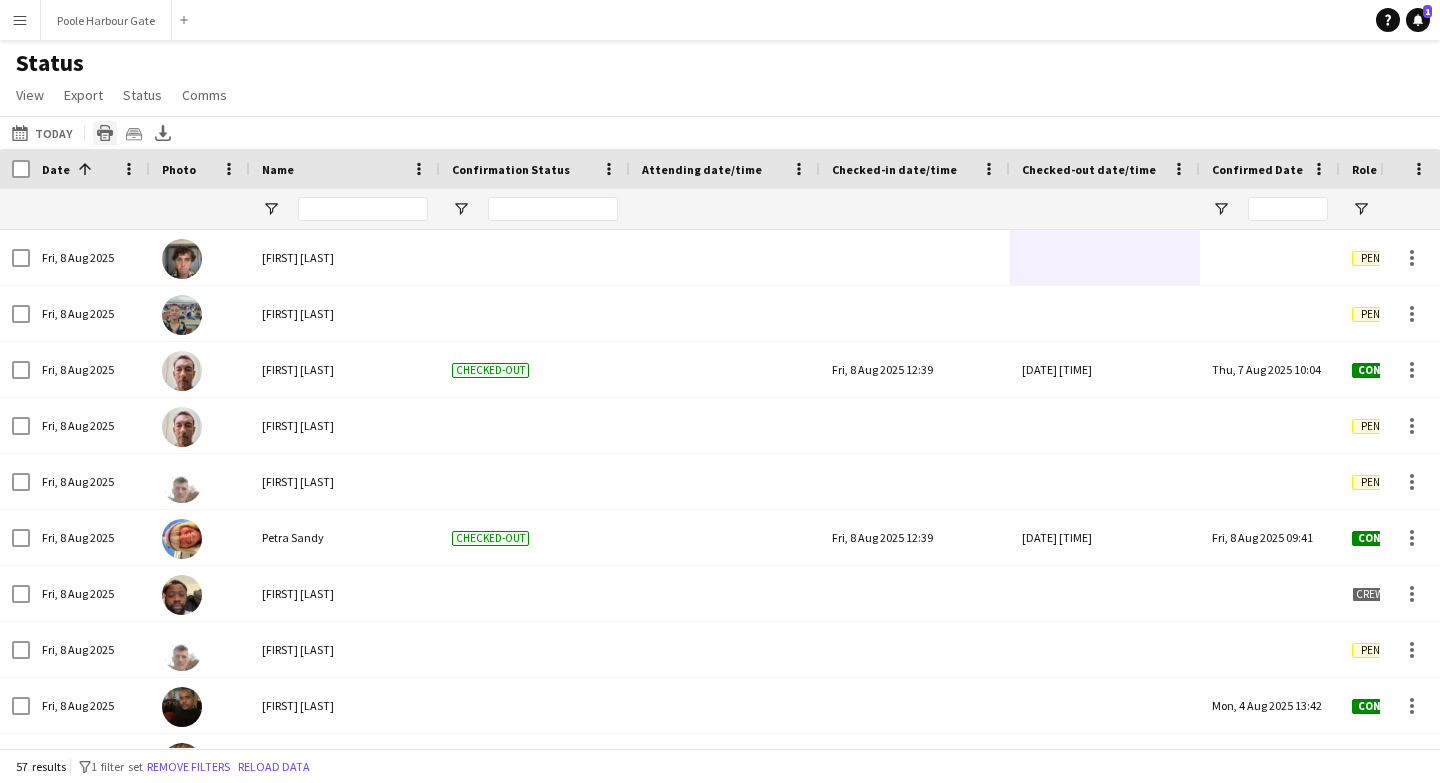 click 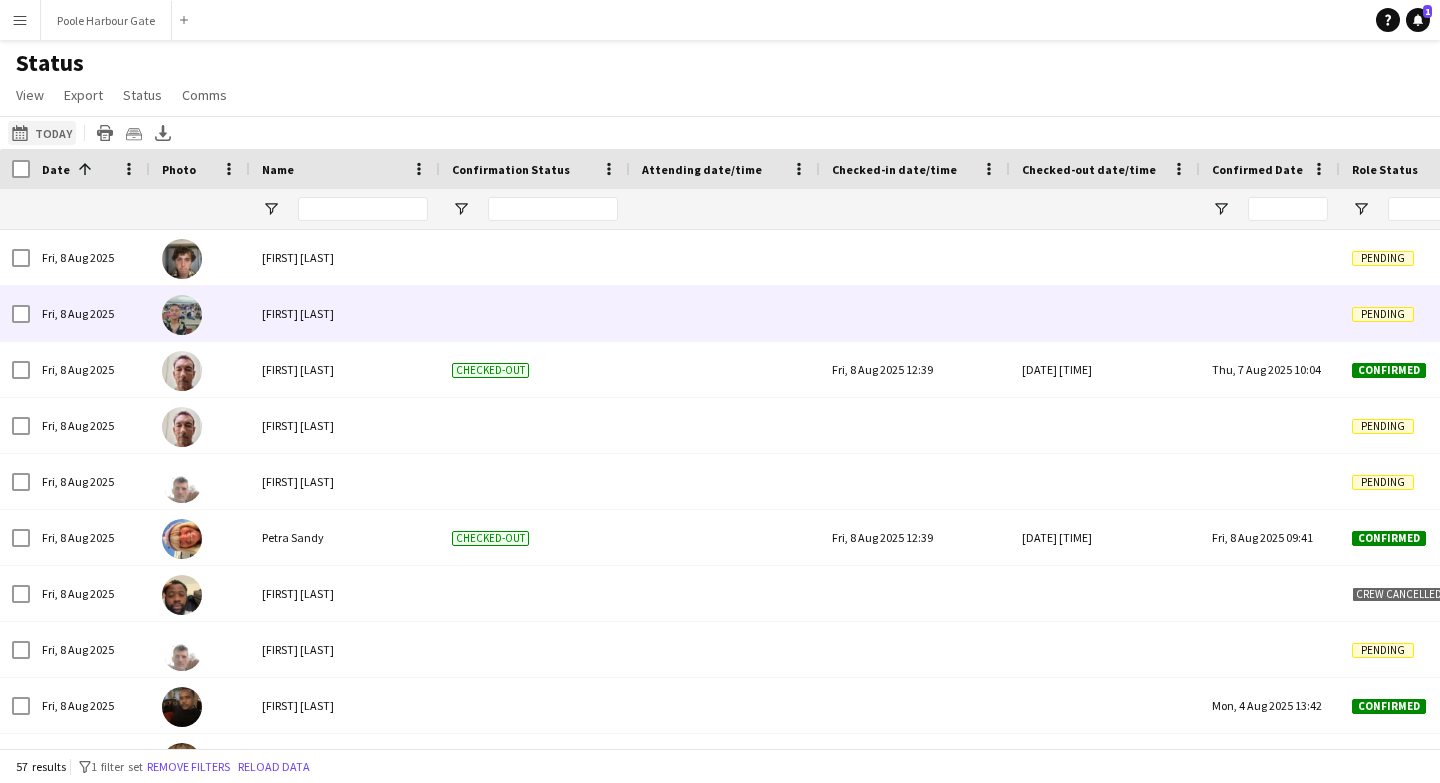 click on "Today
Today" 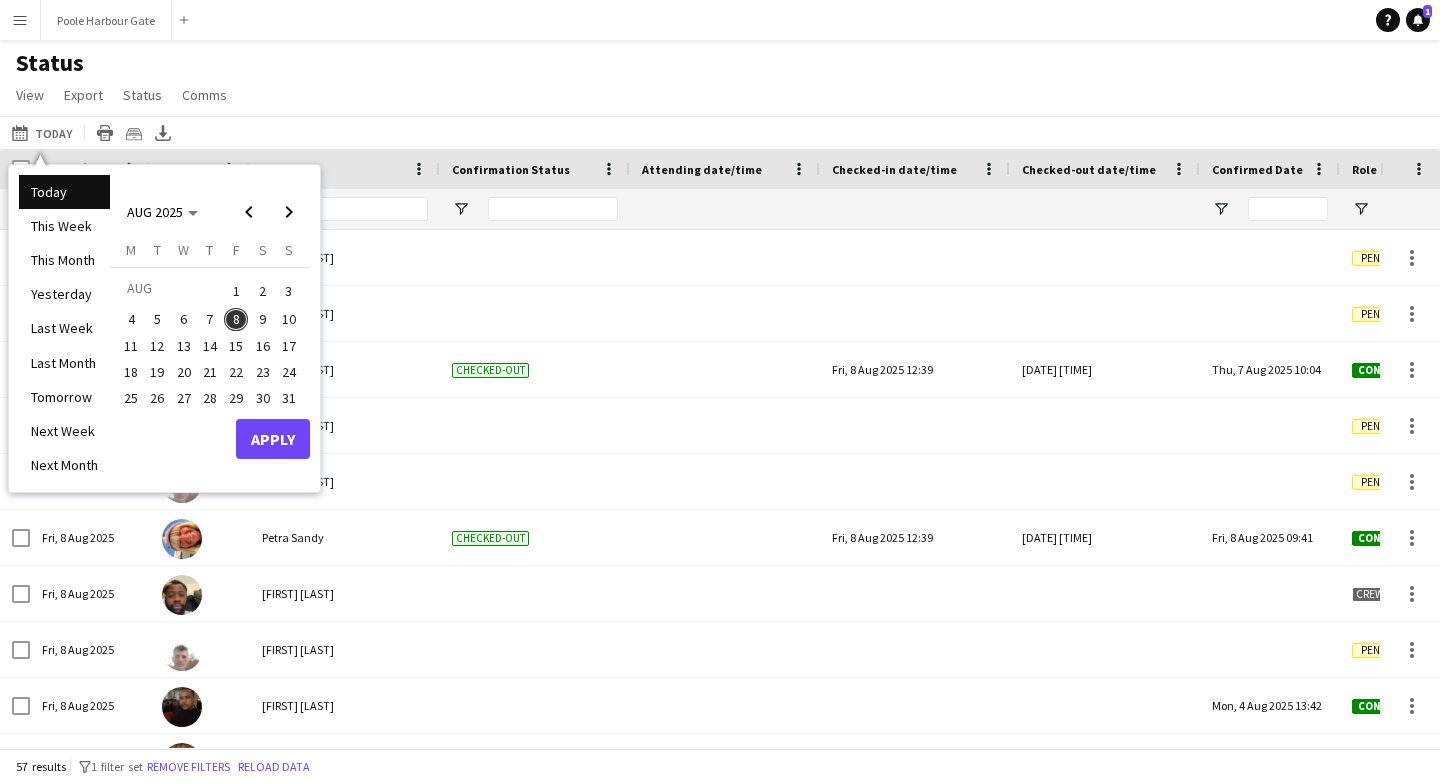 click on "9" at bounding box center [263, 320] 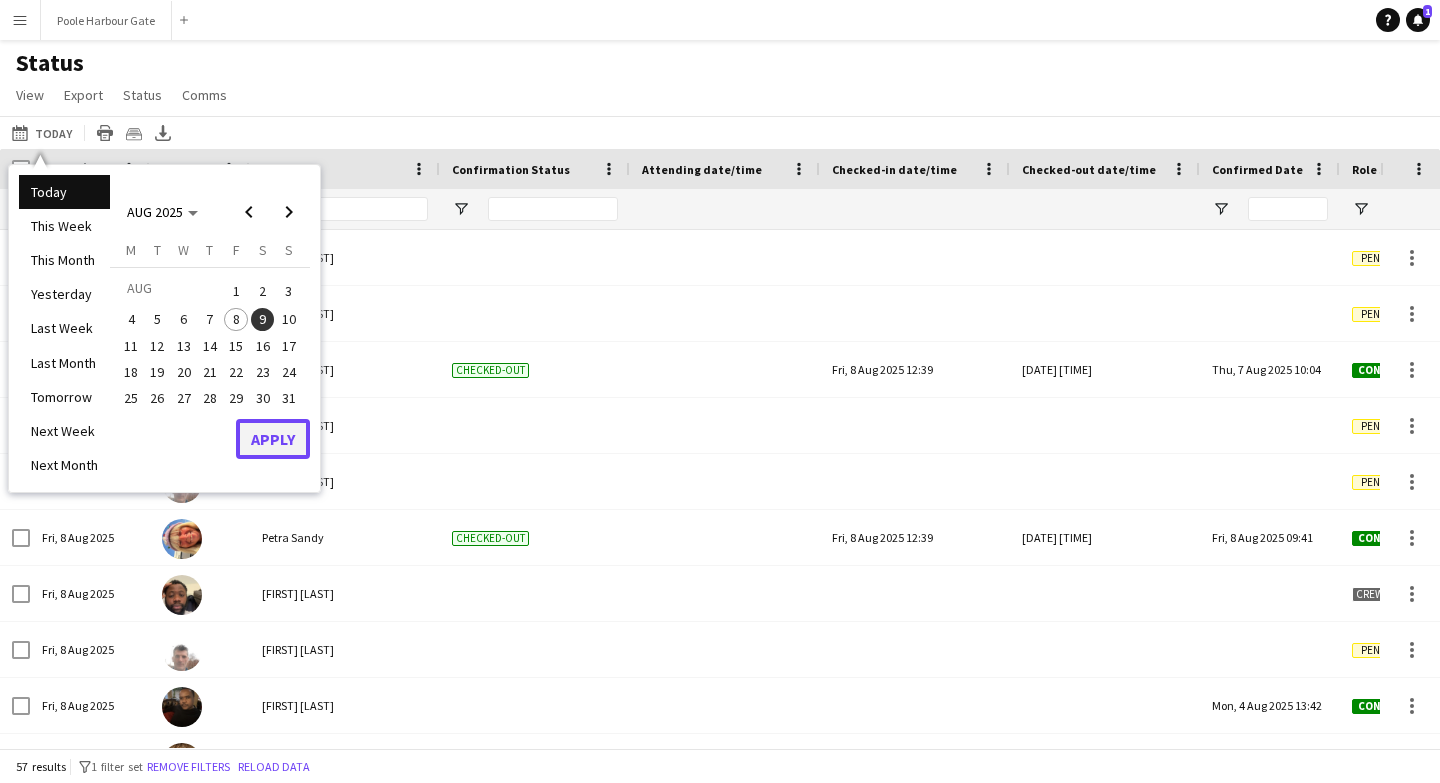 click on "Apply" at bounding box center [273, 439] 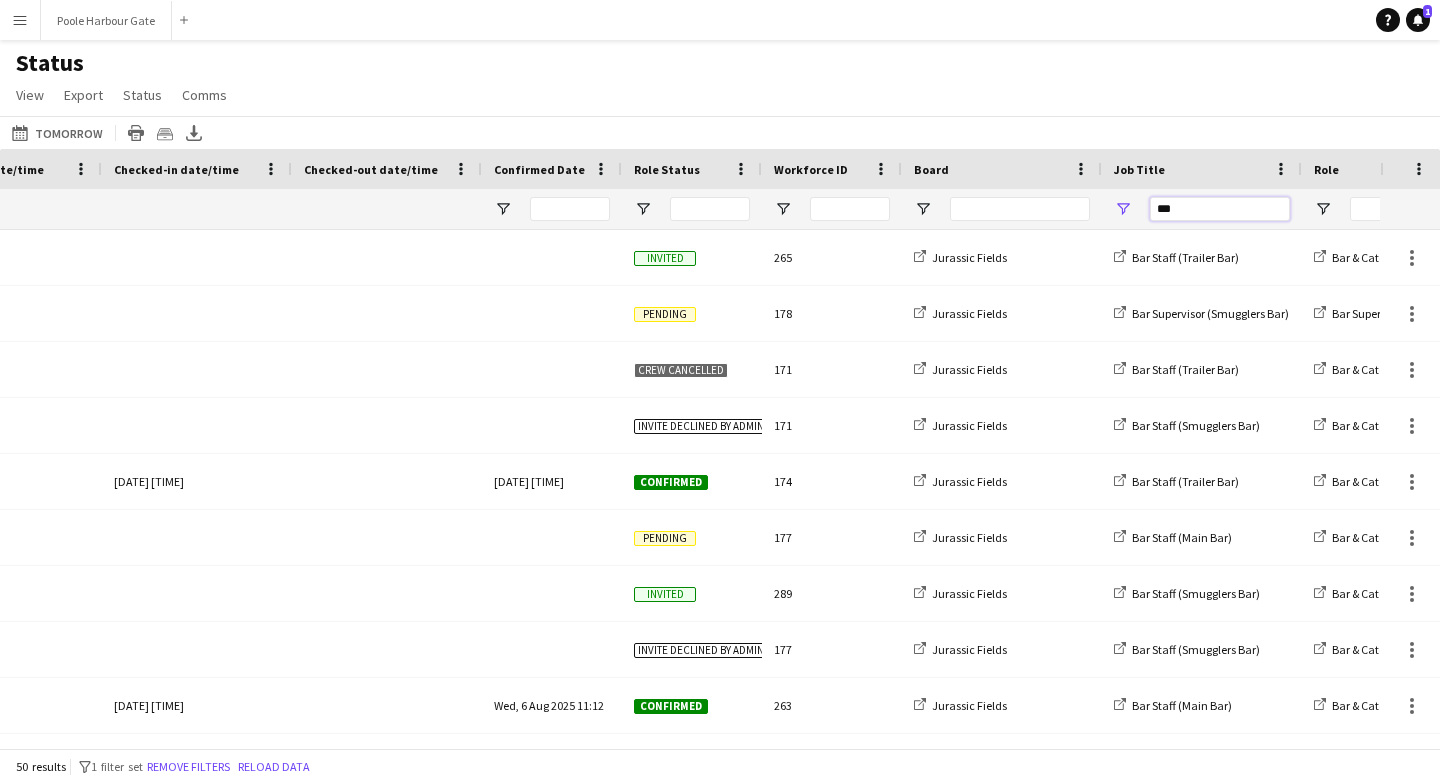 click on "***" at bounding box center (1220, 209) 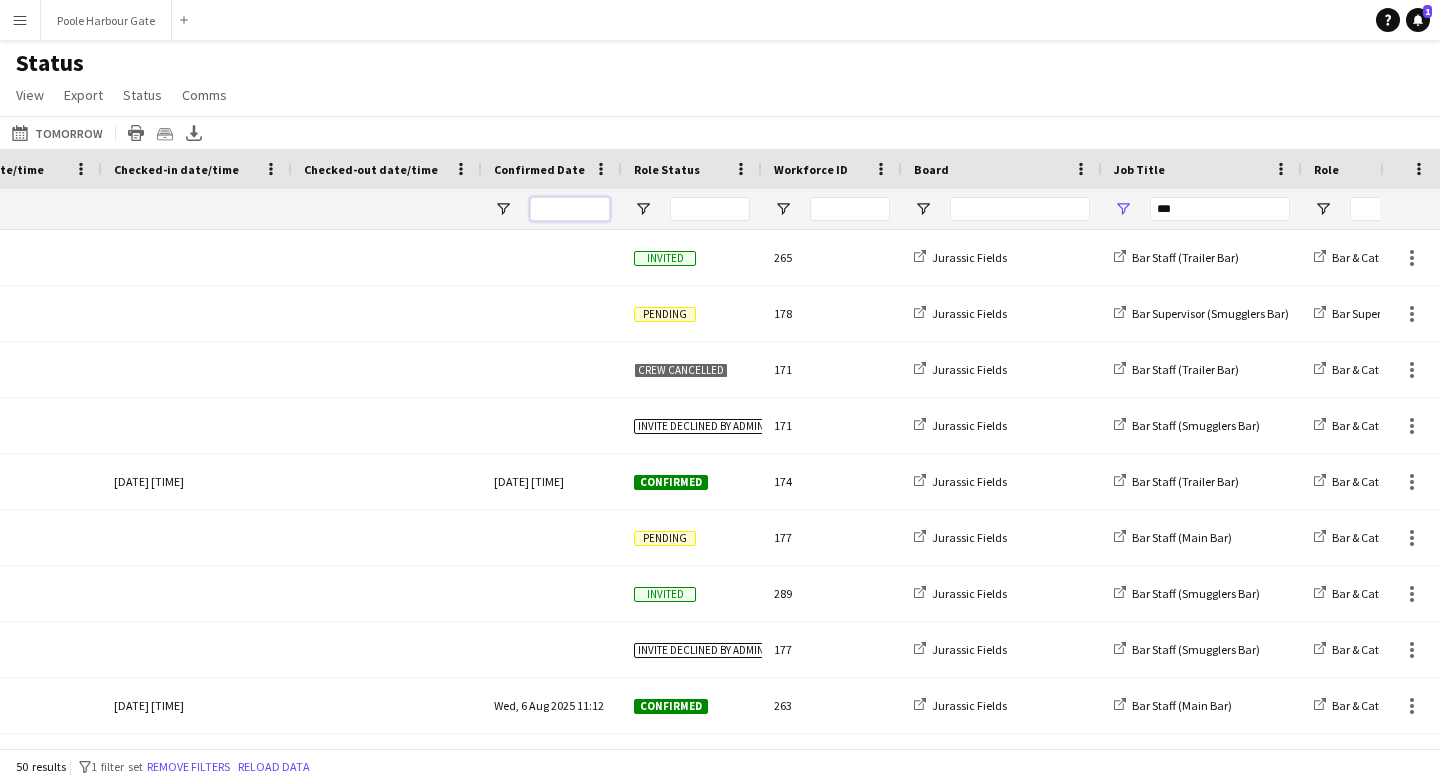click at bounding box center [570, 209] 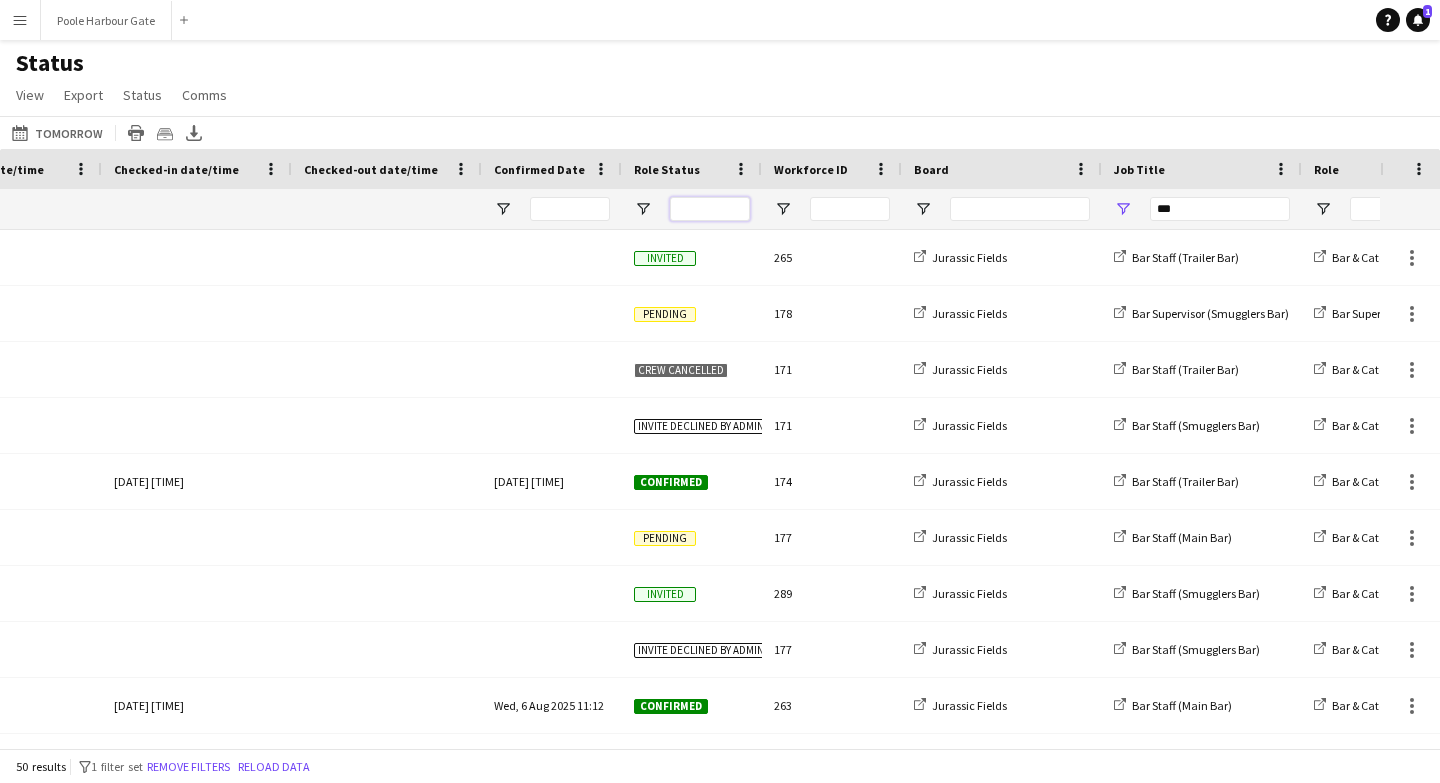 click at bounding box center [710, 209] 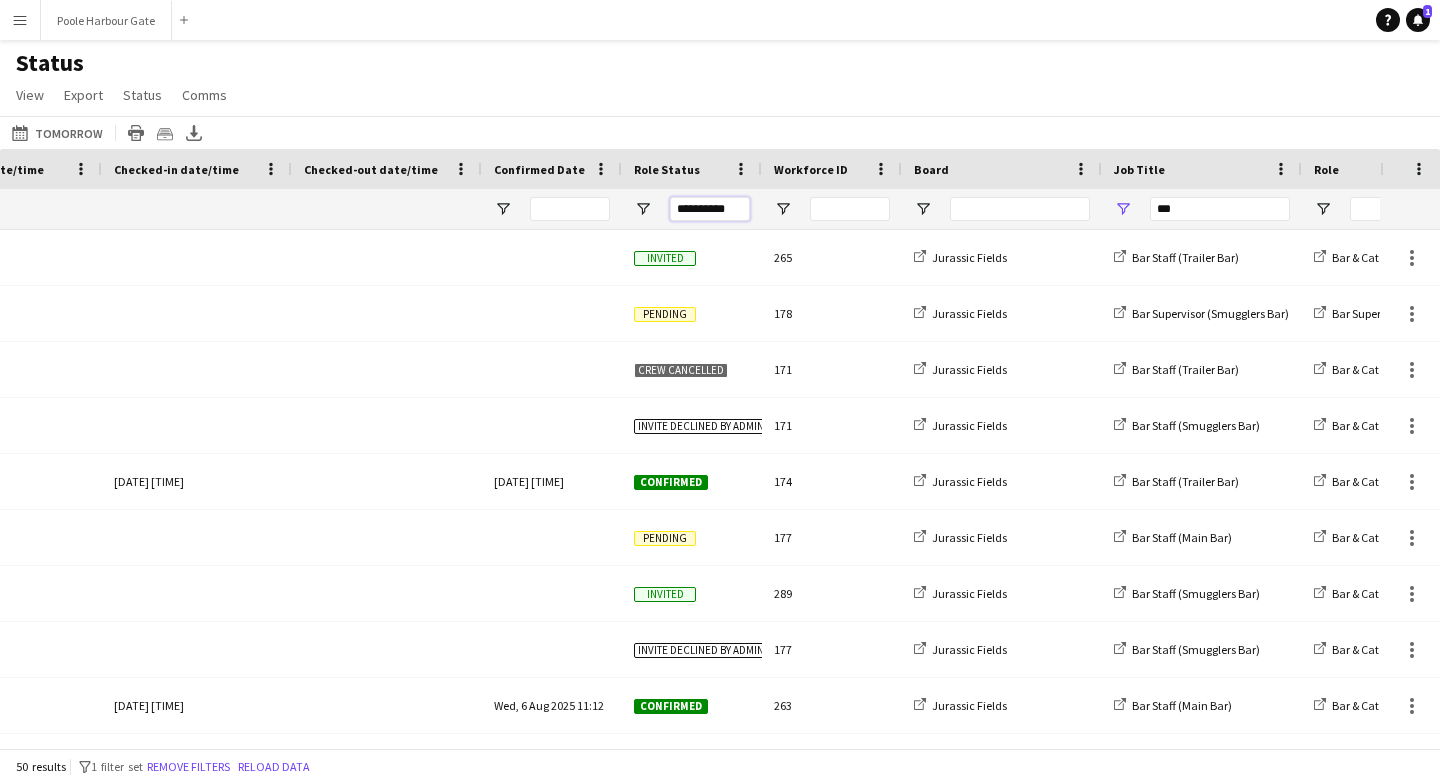 type on "*********" 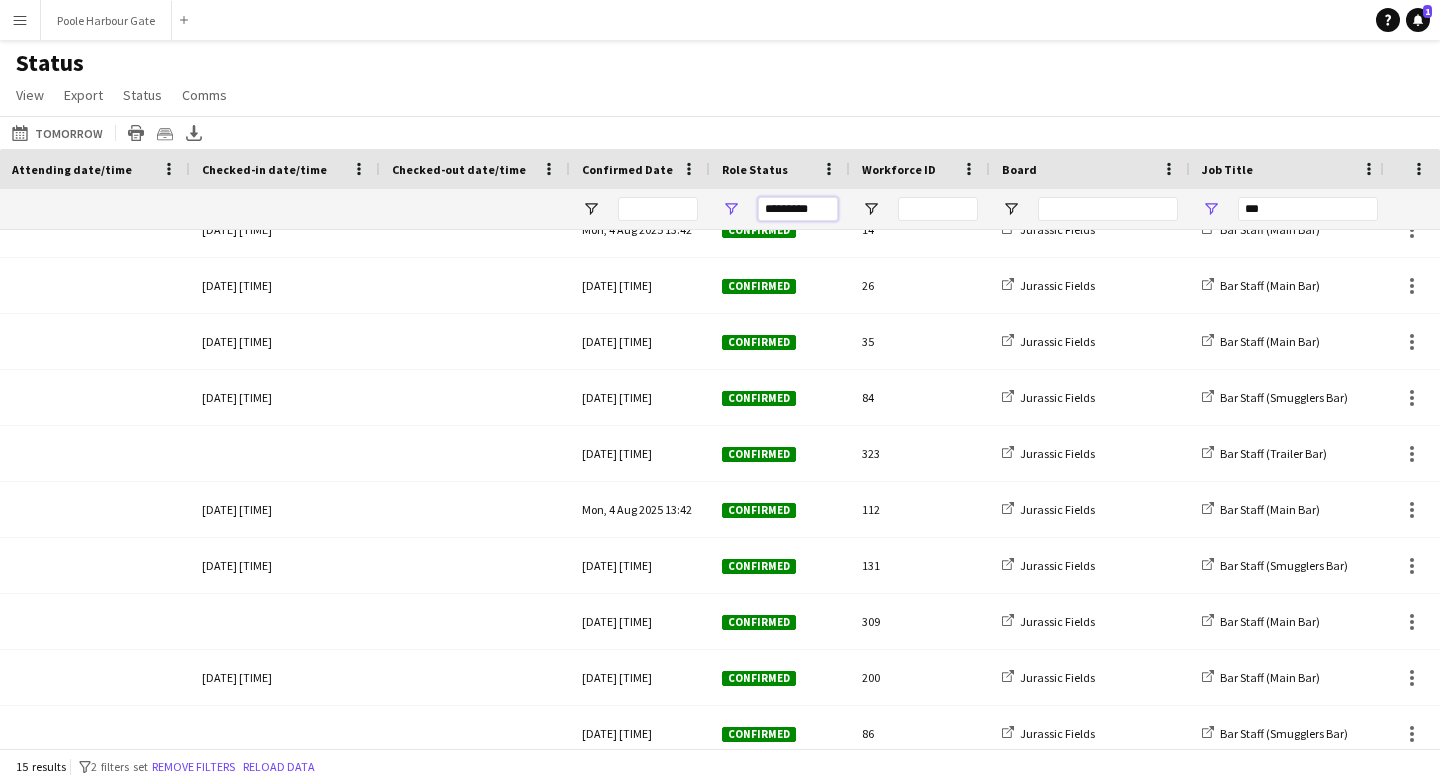 drag, startPoint x: 813, startPoint y: 206, endPoint x: 747, endPoint y: 206, distance: 66 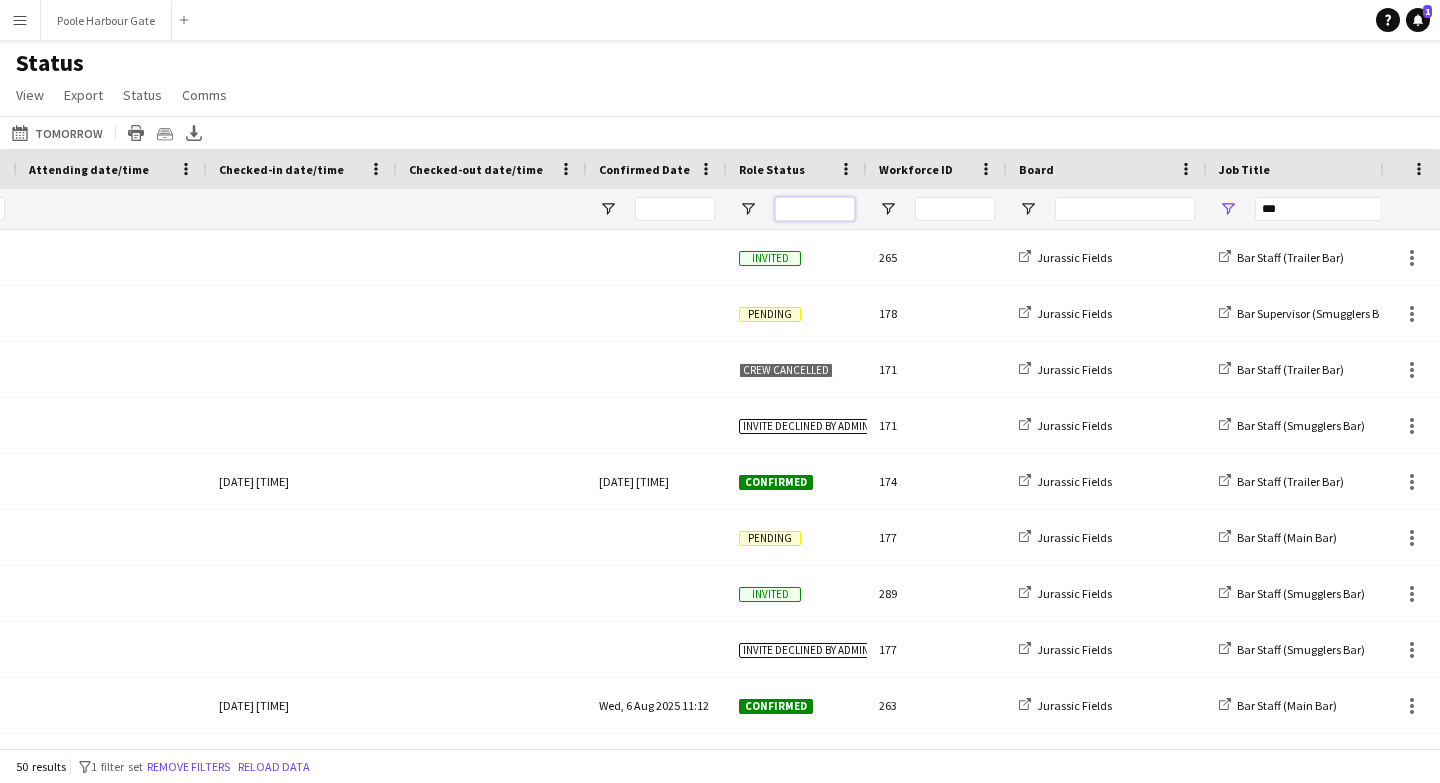 click at bounding box center (815, 209) 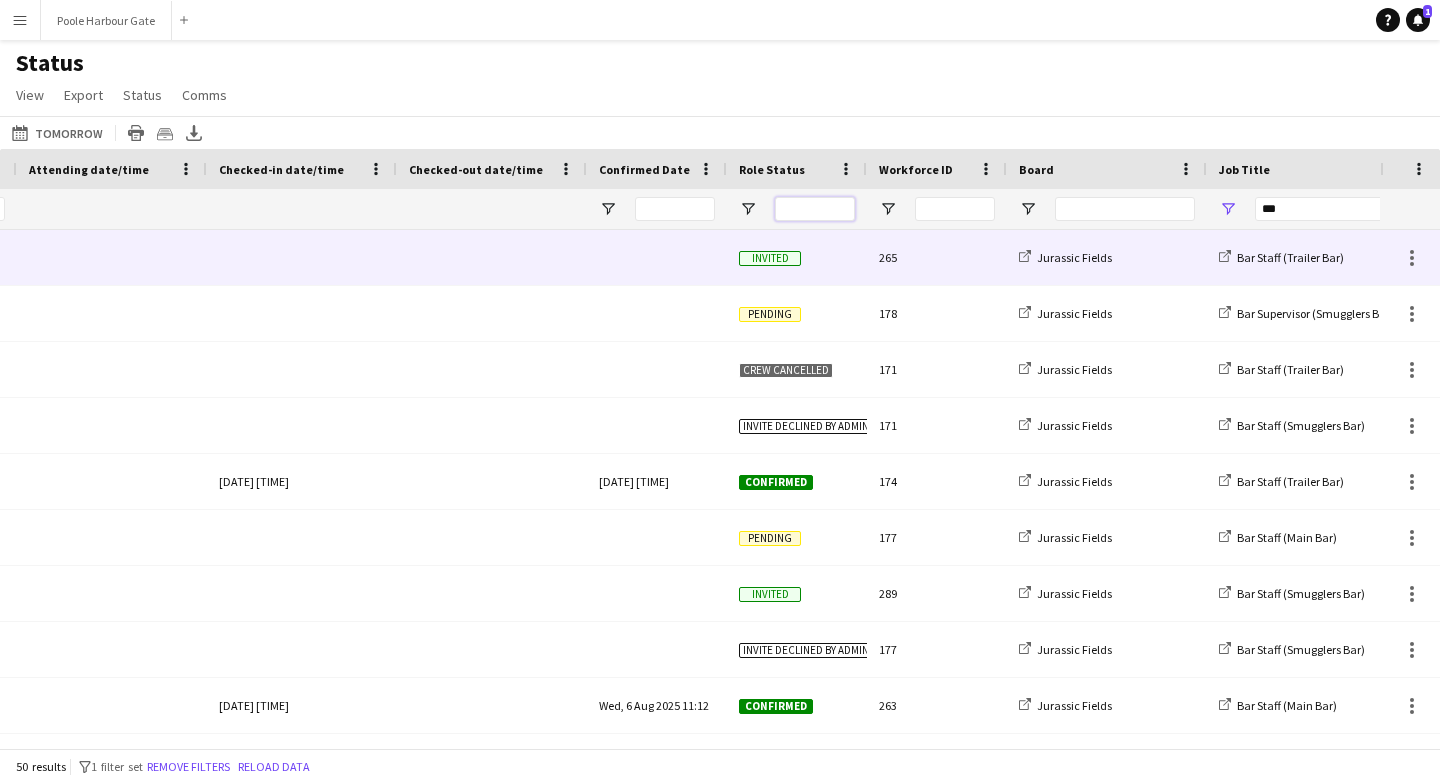 scroll, scrollTop: 0, scrollLeft: 0, axis: both 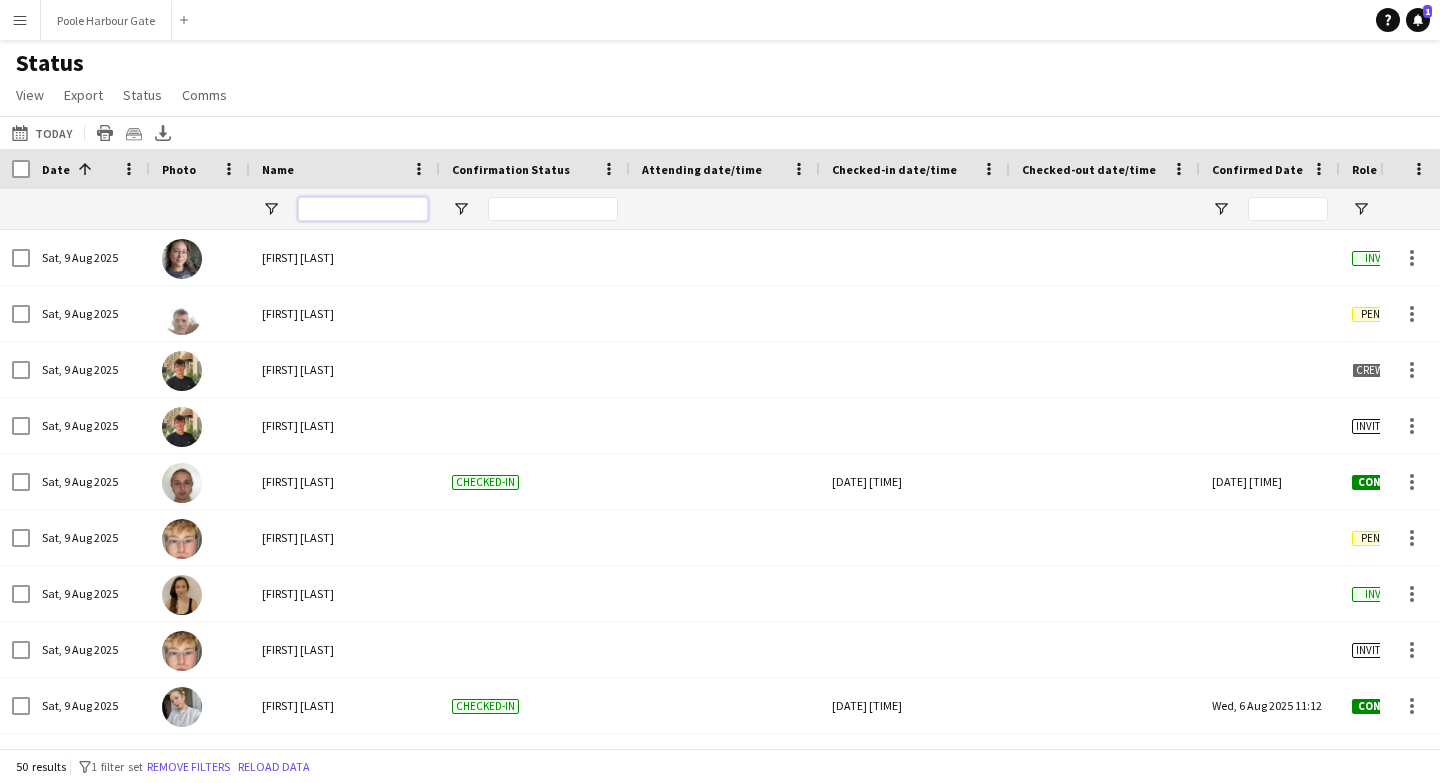 click at bounding box center (363, 209) 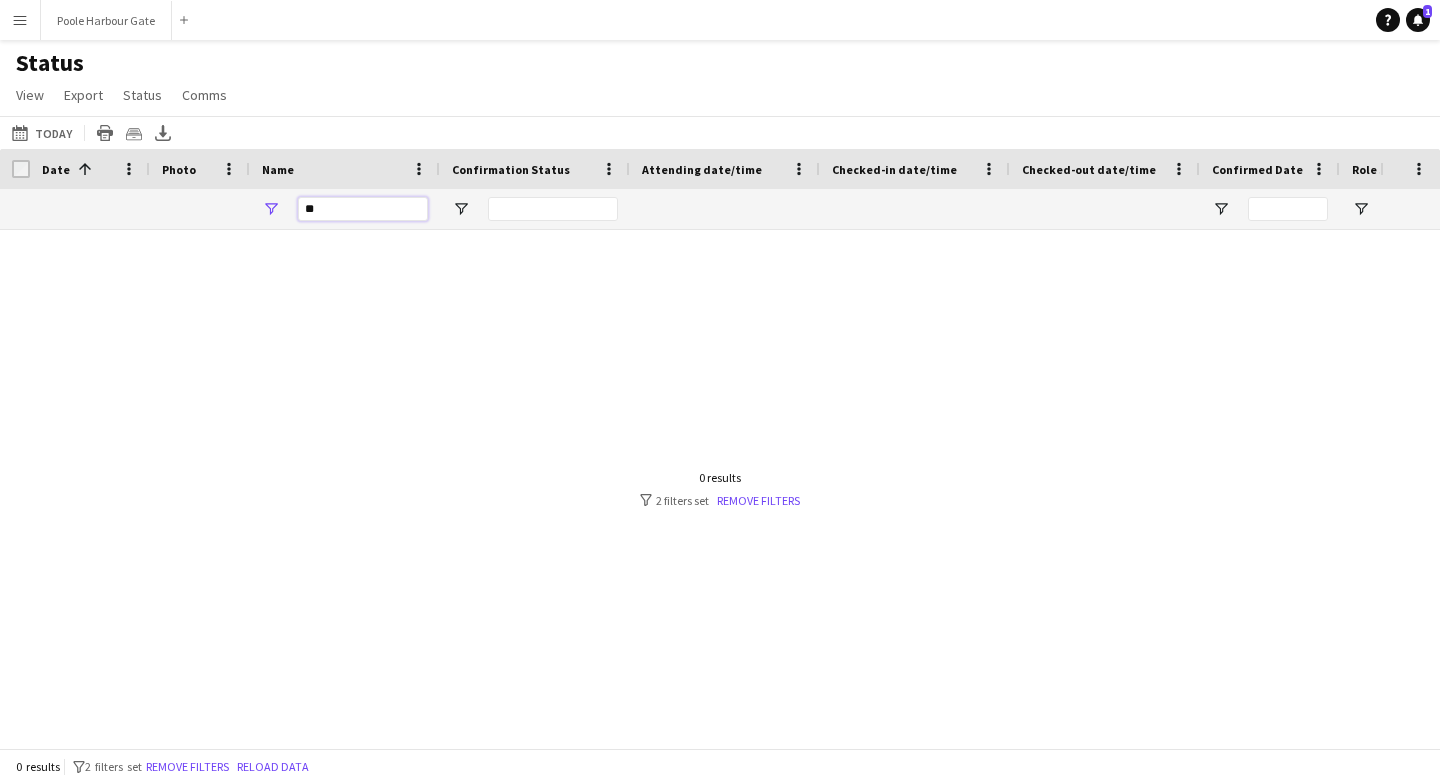 type on "*" 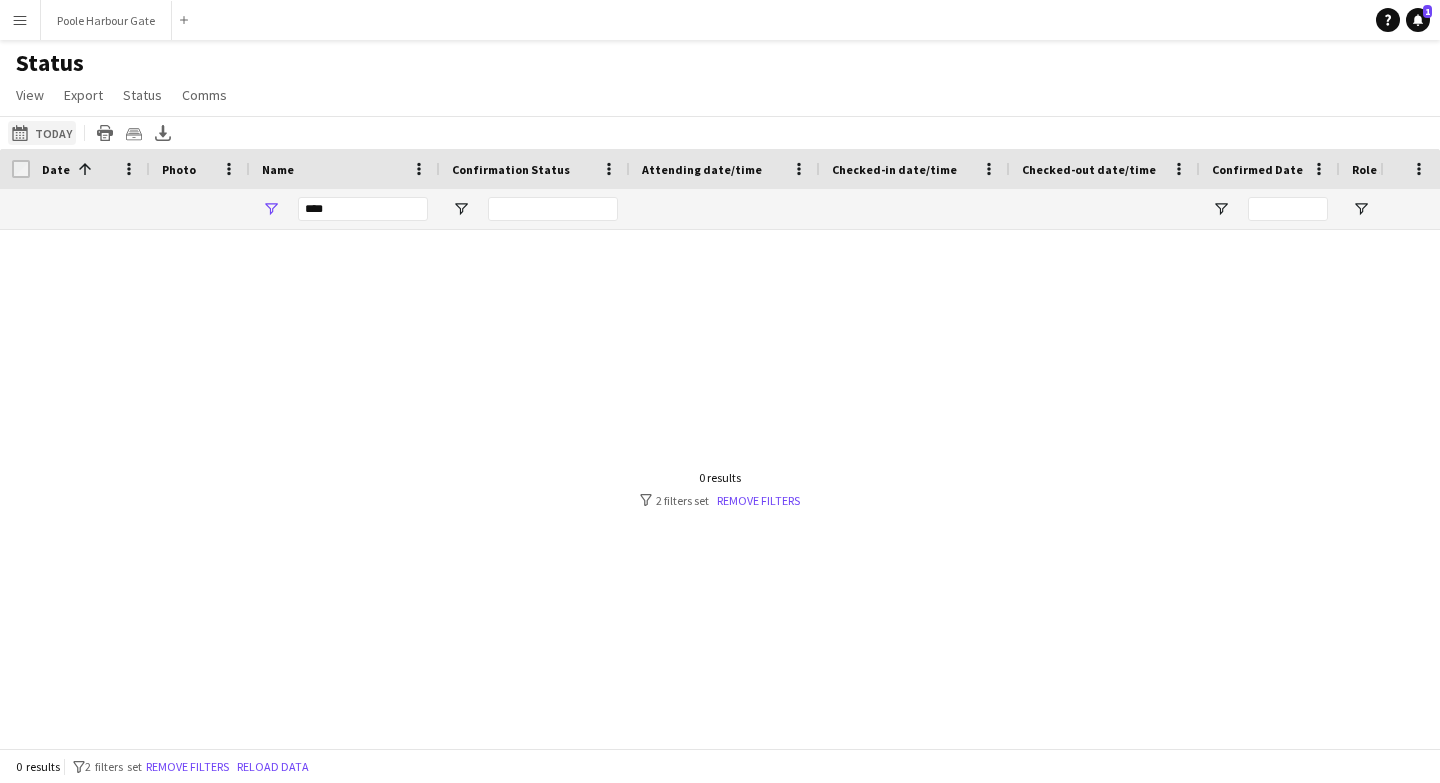 click on "Today
Today" 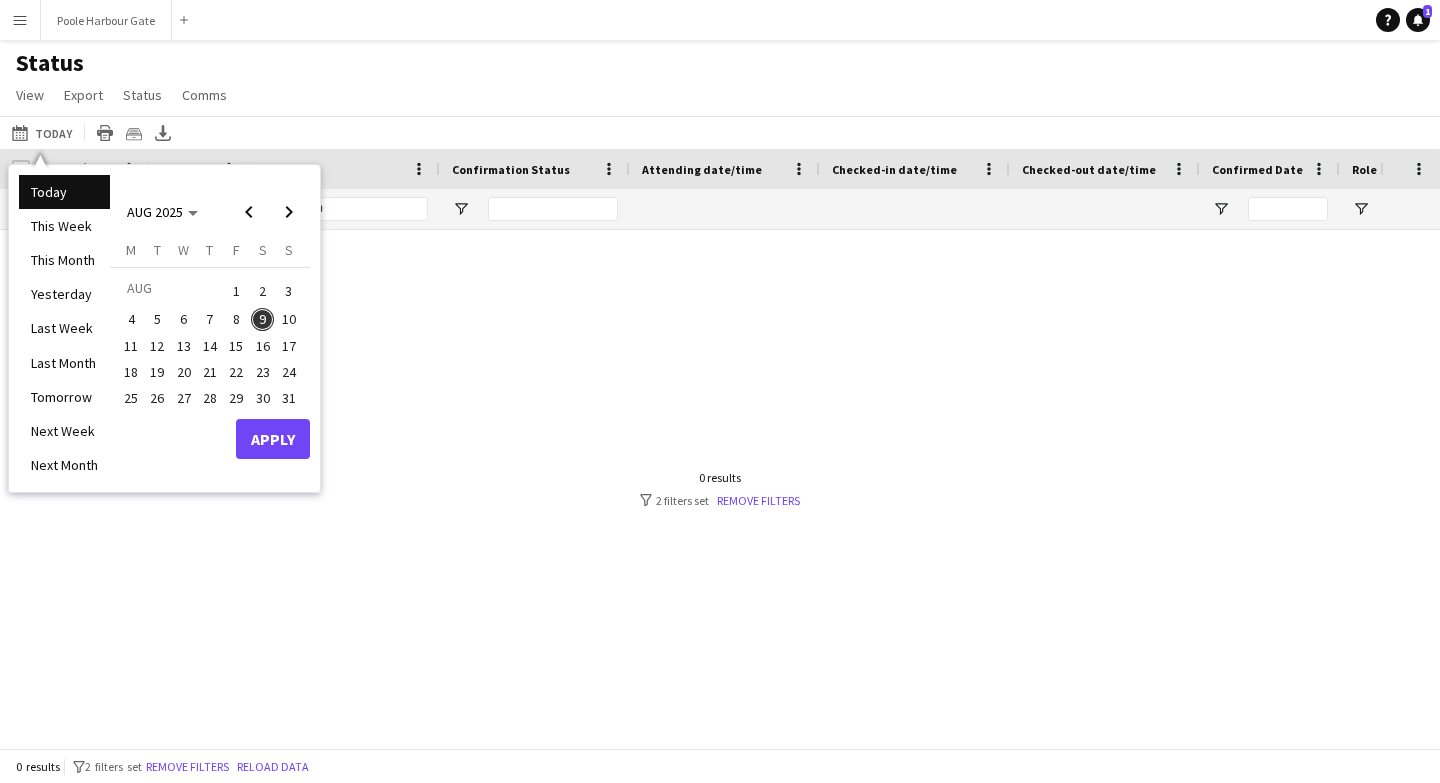 click on "9" at bounding box center (263, 320) 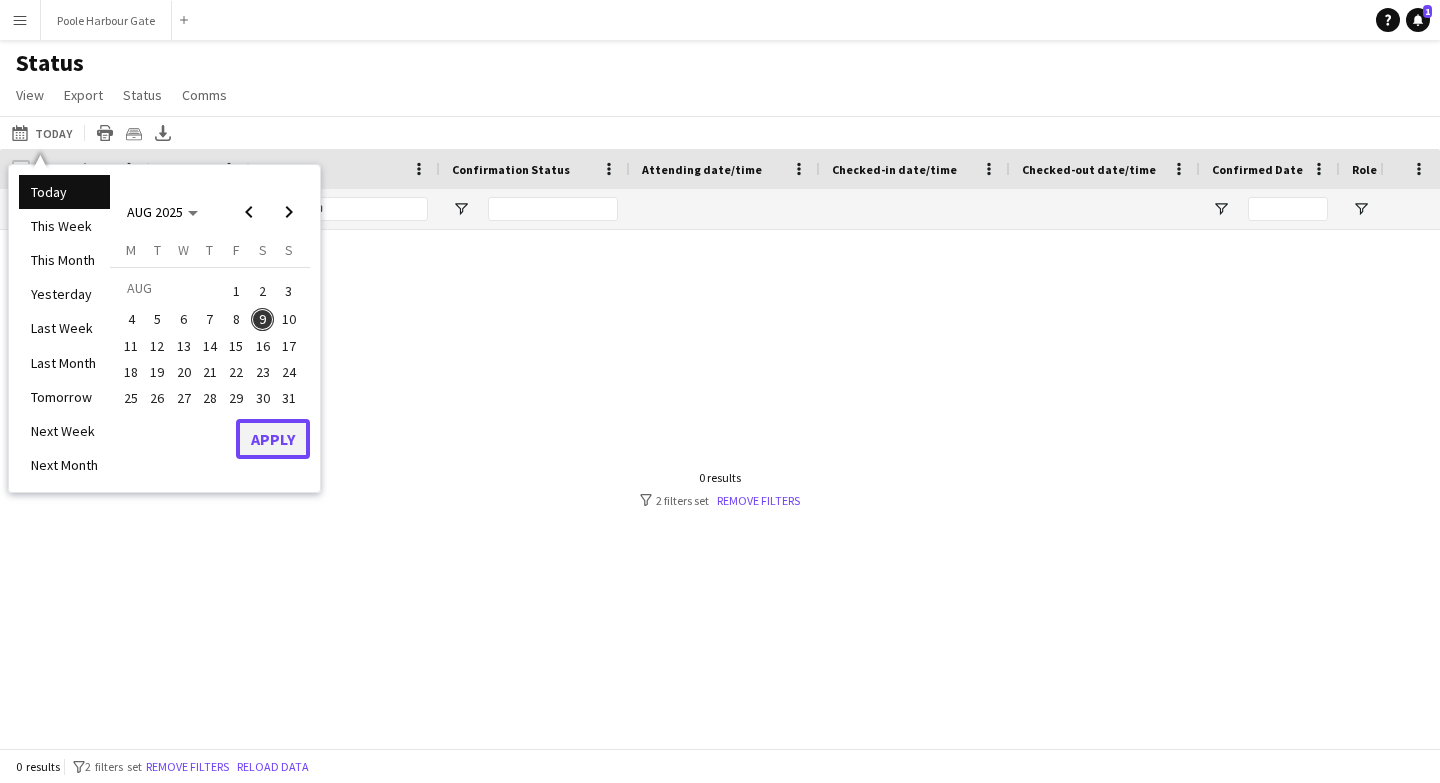 click on "Apply" at bounding box center (273, 439) 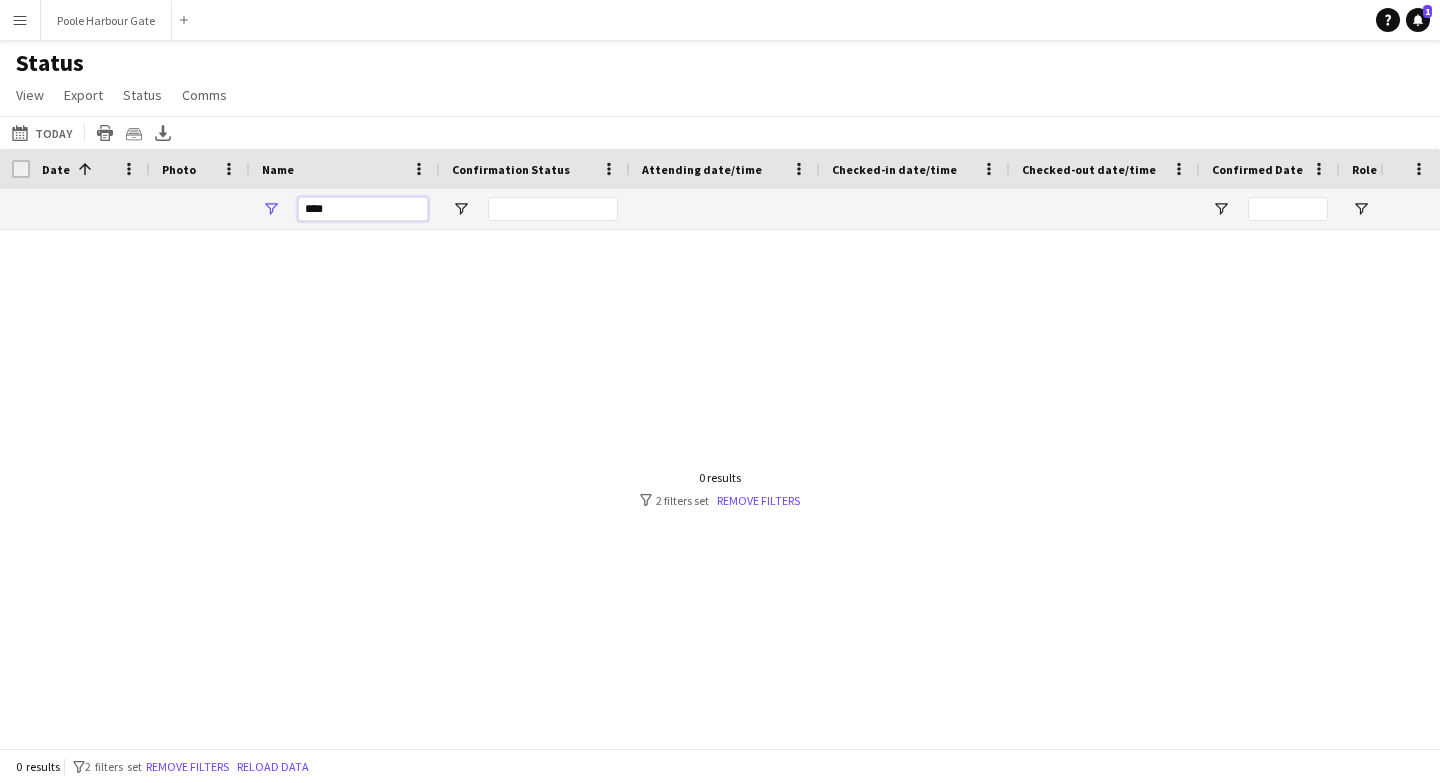 click on "****" at bounding box center [363, 209] 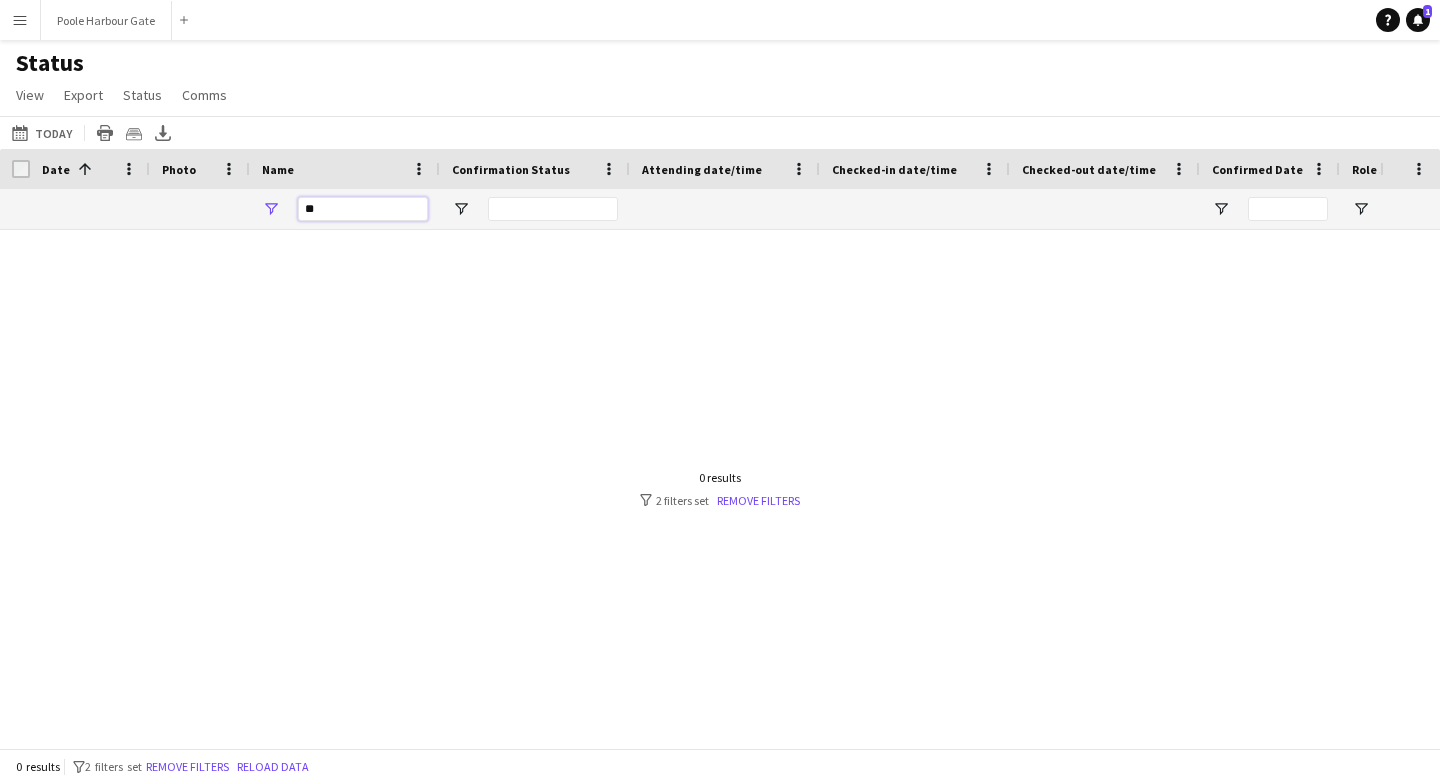 type on "*" 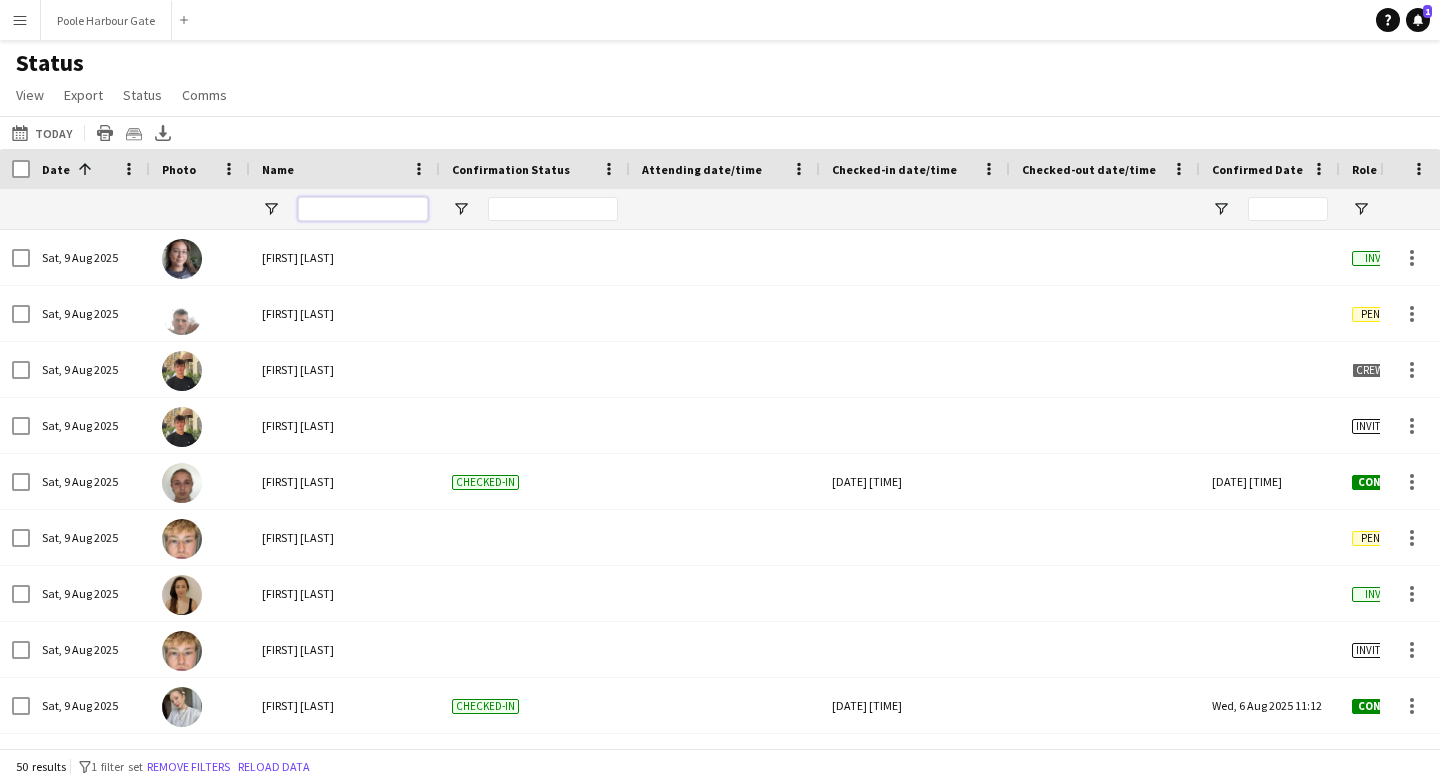 type on "*" 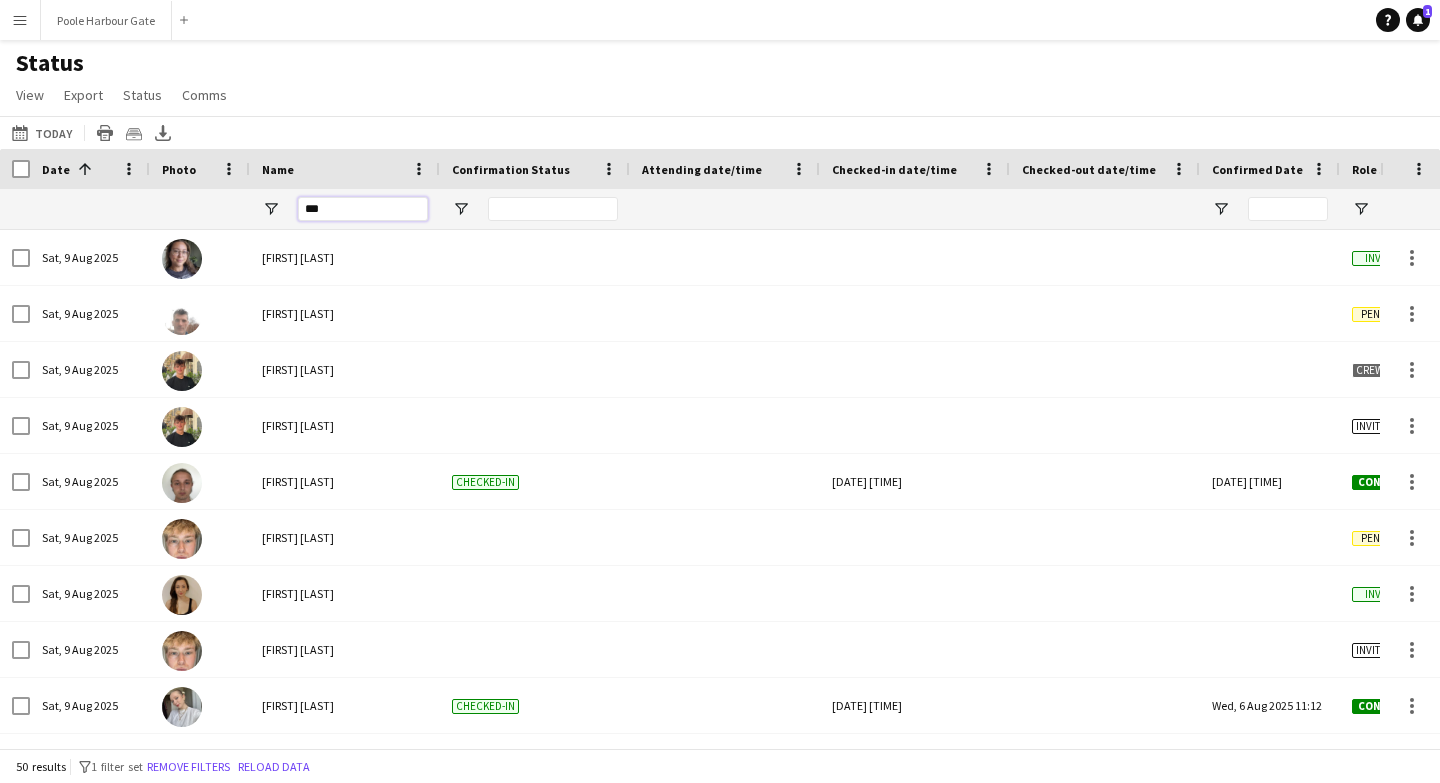 type on "****" 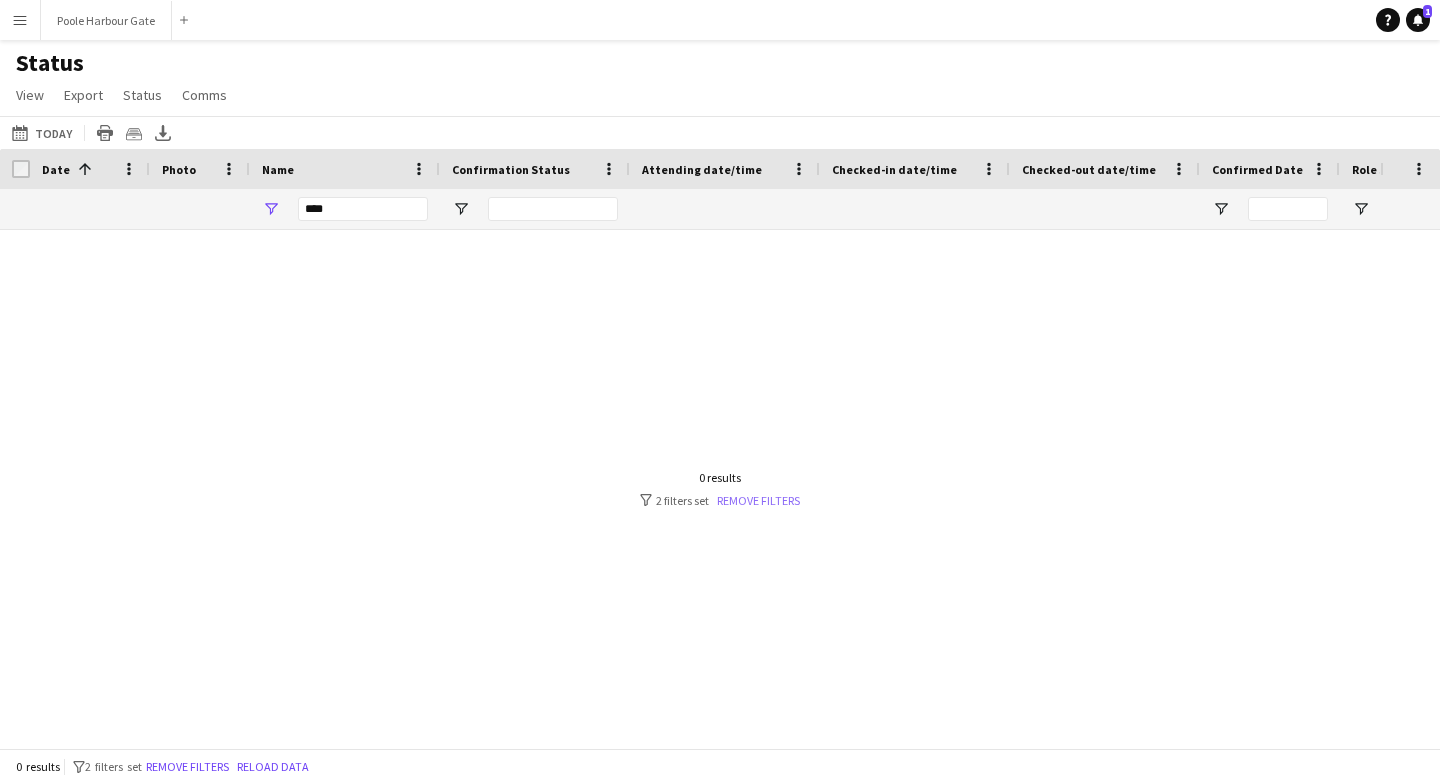 click on "Remove filters" at bounding box center (758, 500) 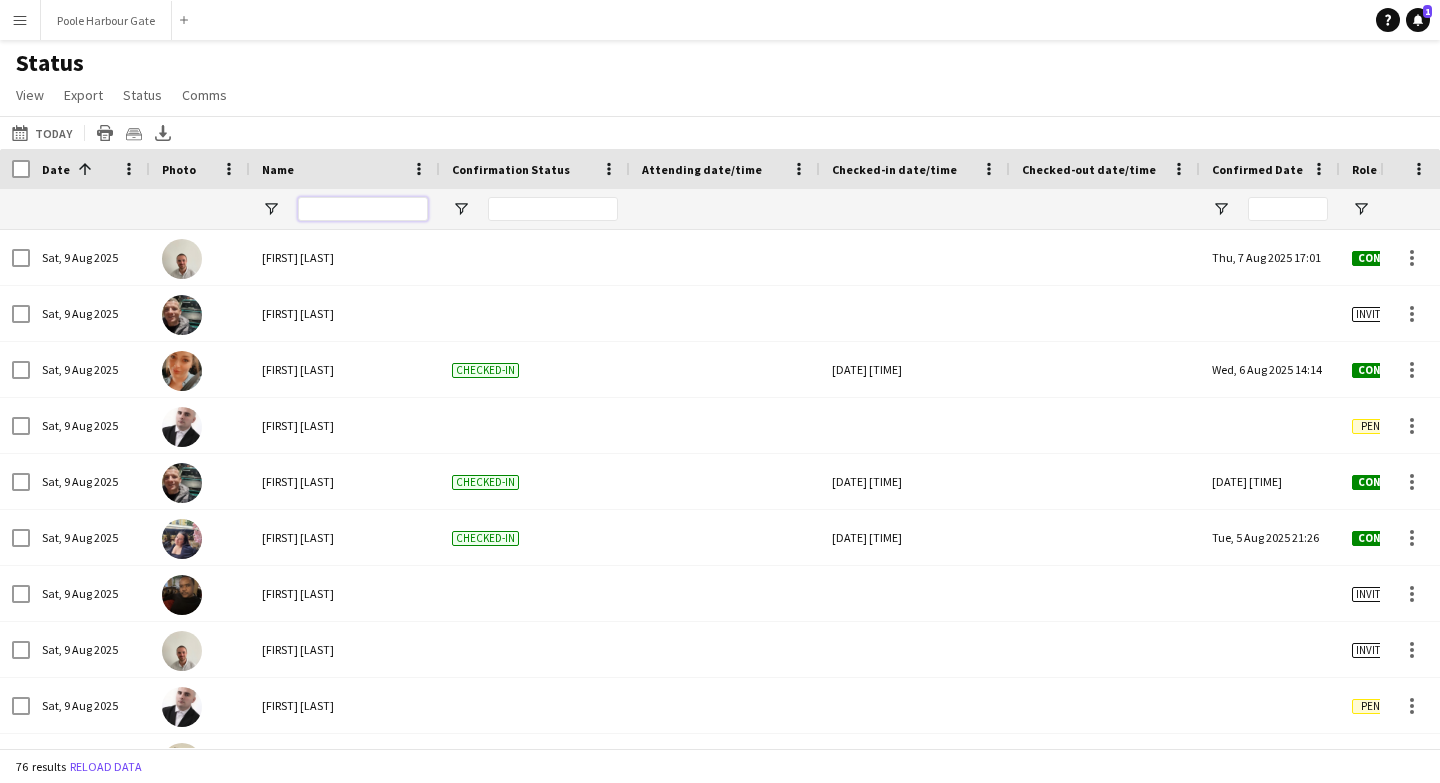 click at bounding box center [363, 209] 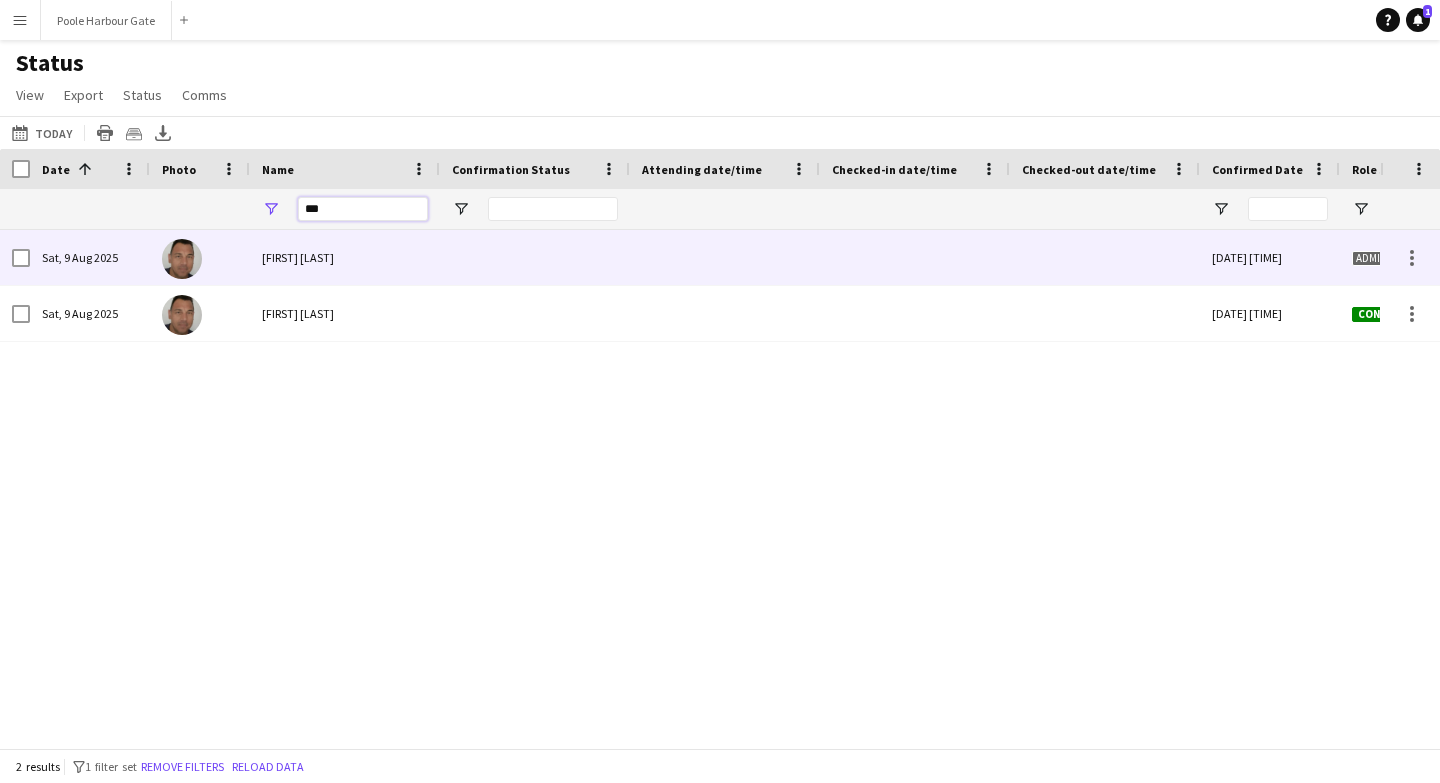 scroll, scrollTop: 0, scrollLeft: 277, axis: horizontal 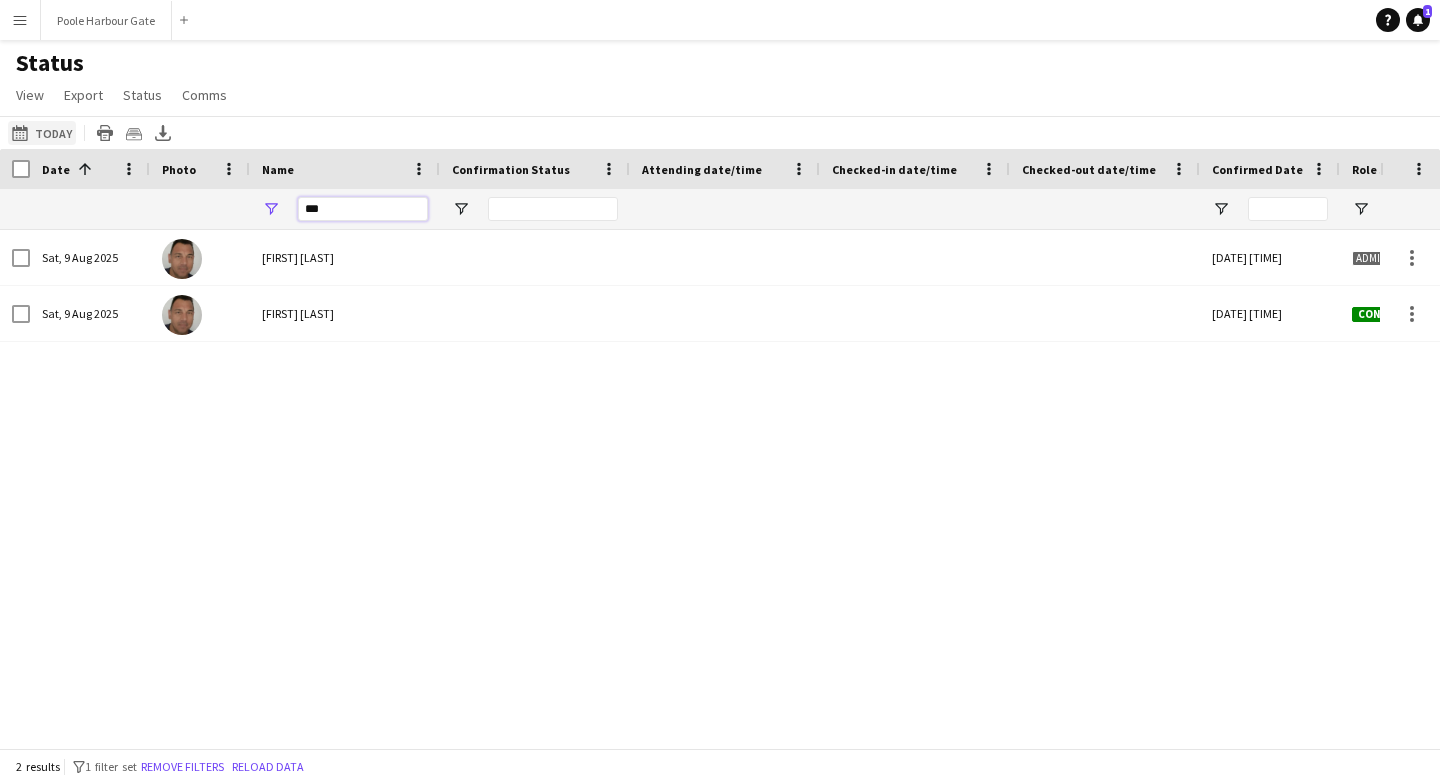 type on "***" 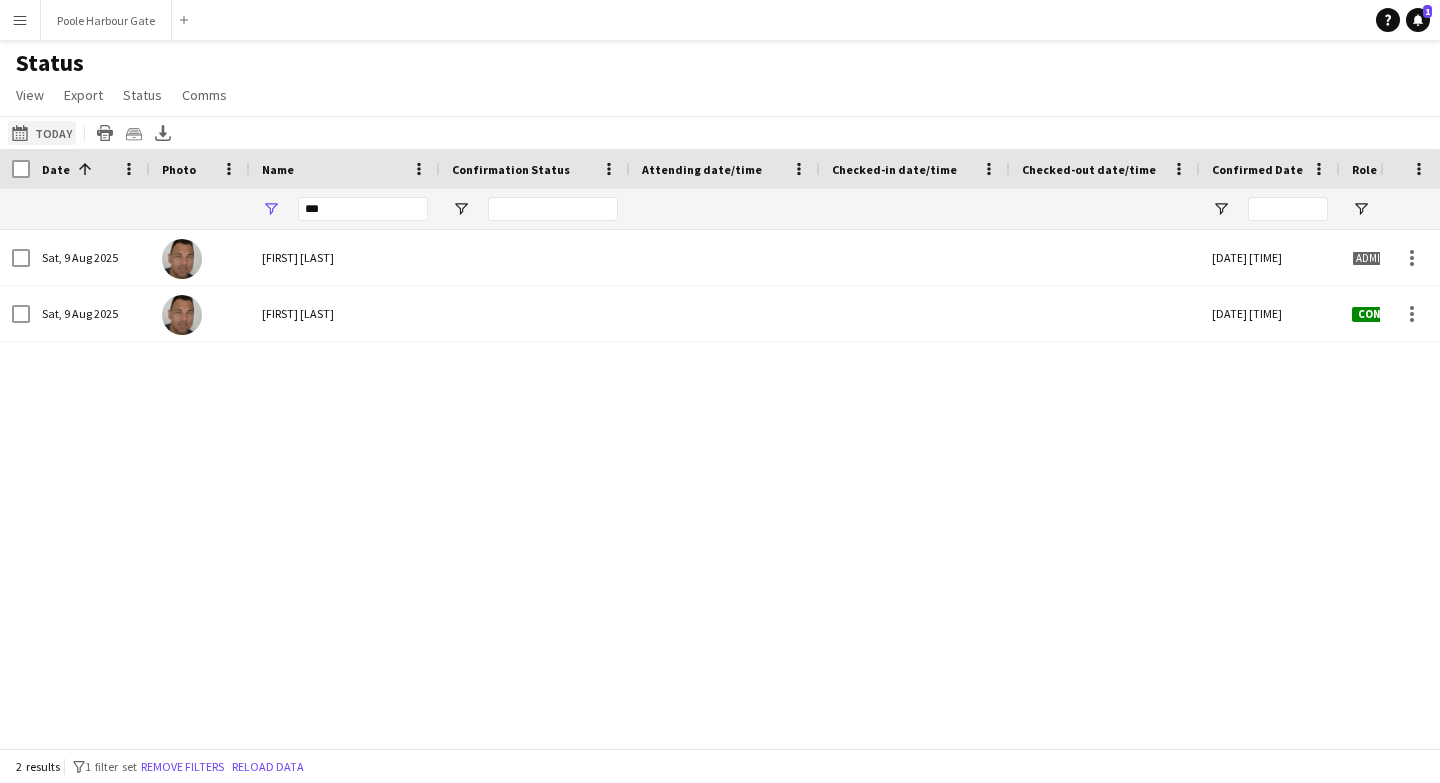click on "Today
Today" 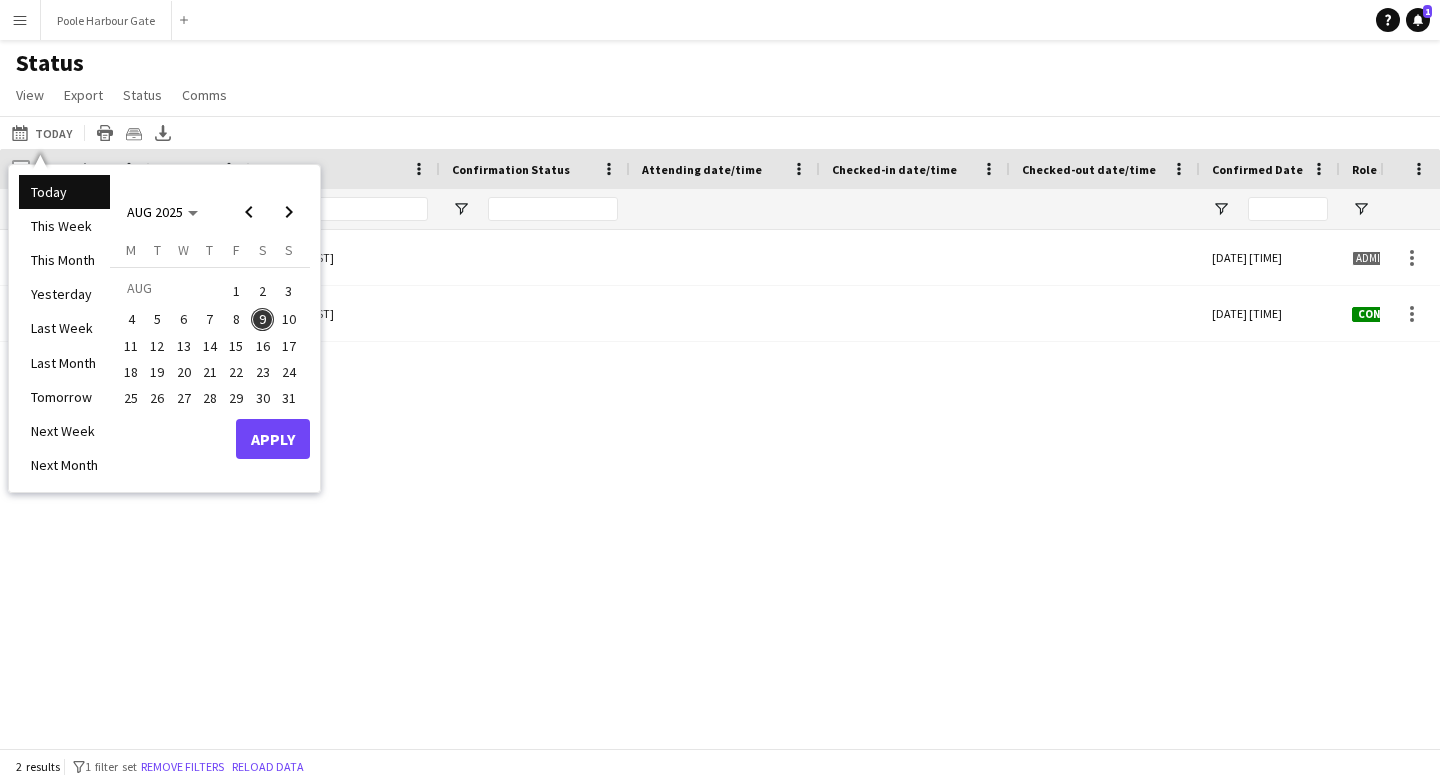 click on "9" at bounding box center [263, 320] 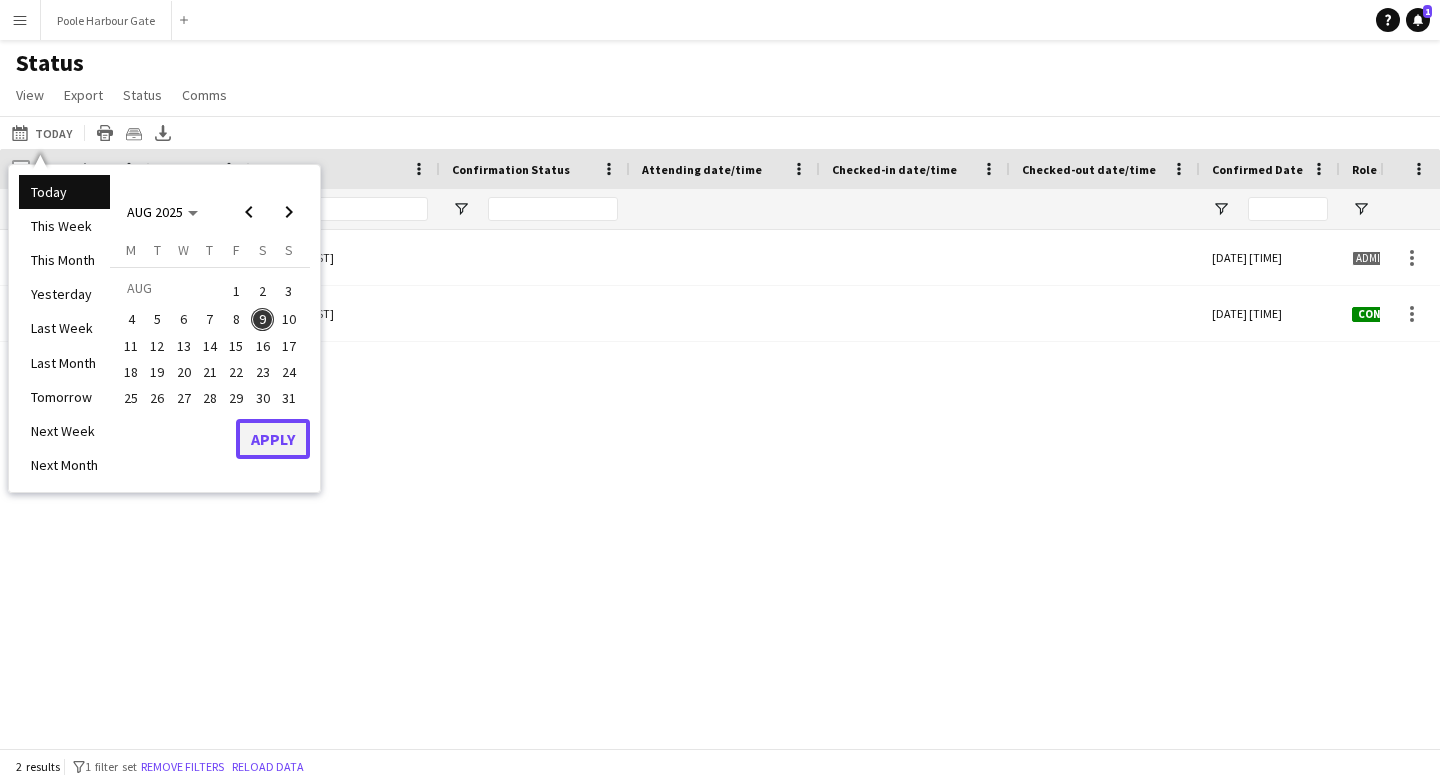 click on "Apply" at bounding box center [273, 439] 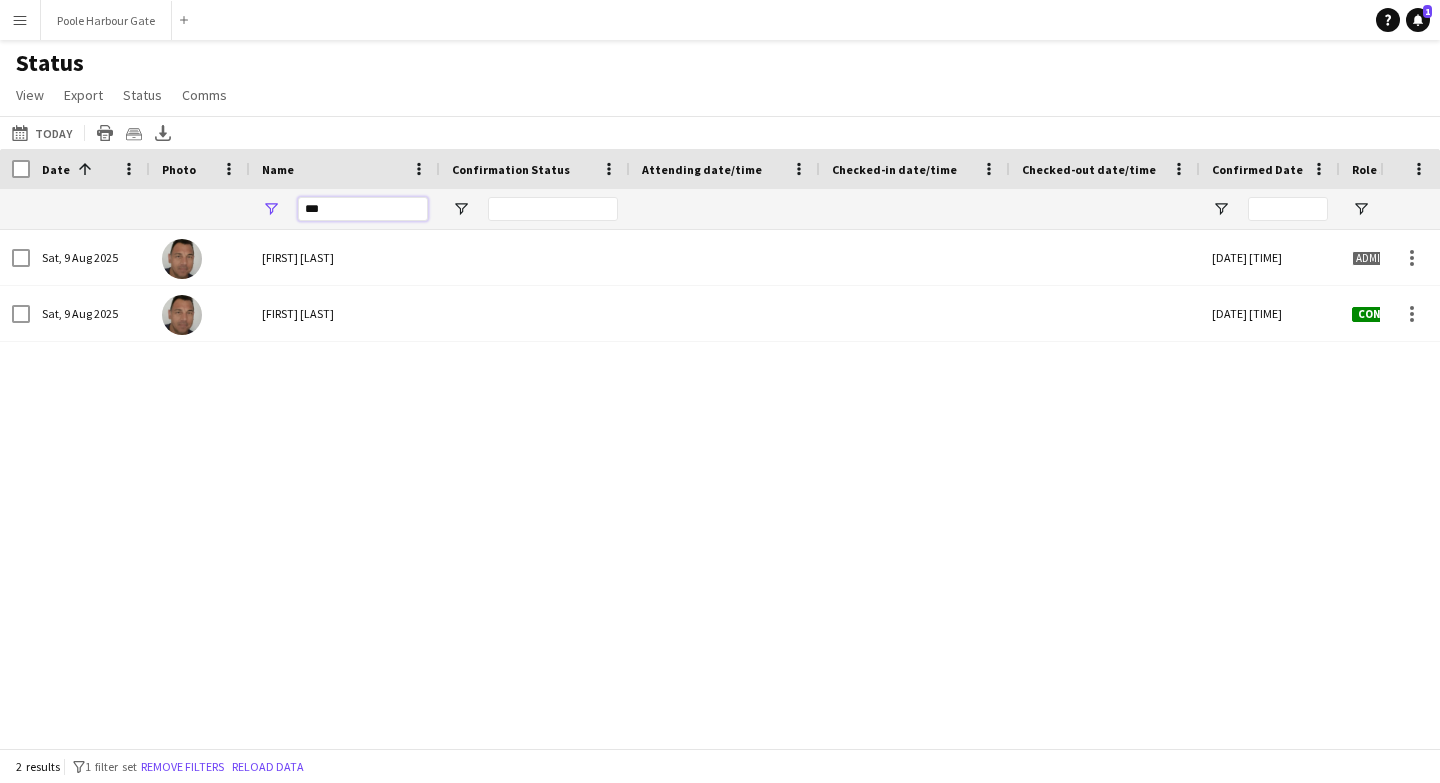 drag, startPoint x: 336, startPoint y: 213, endPoint x: 304, endPoint y: 213, distance: 32 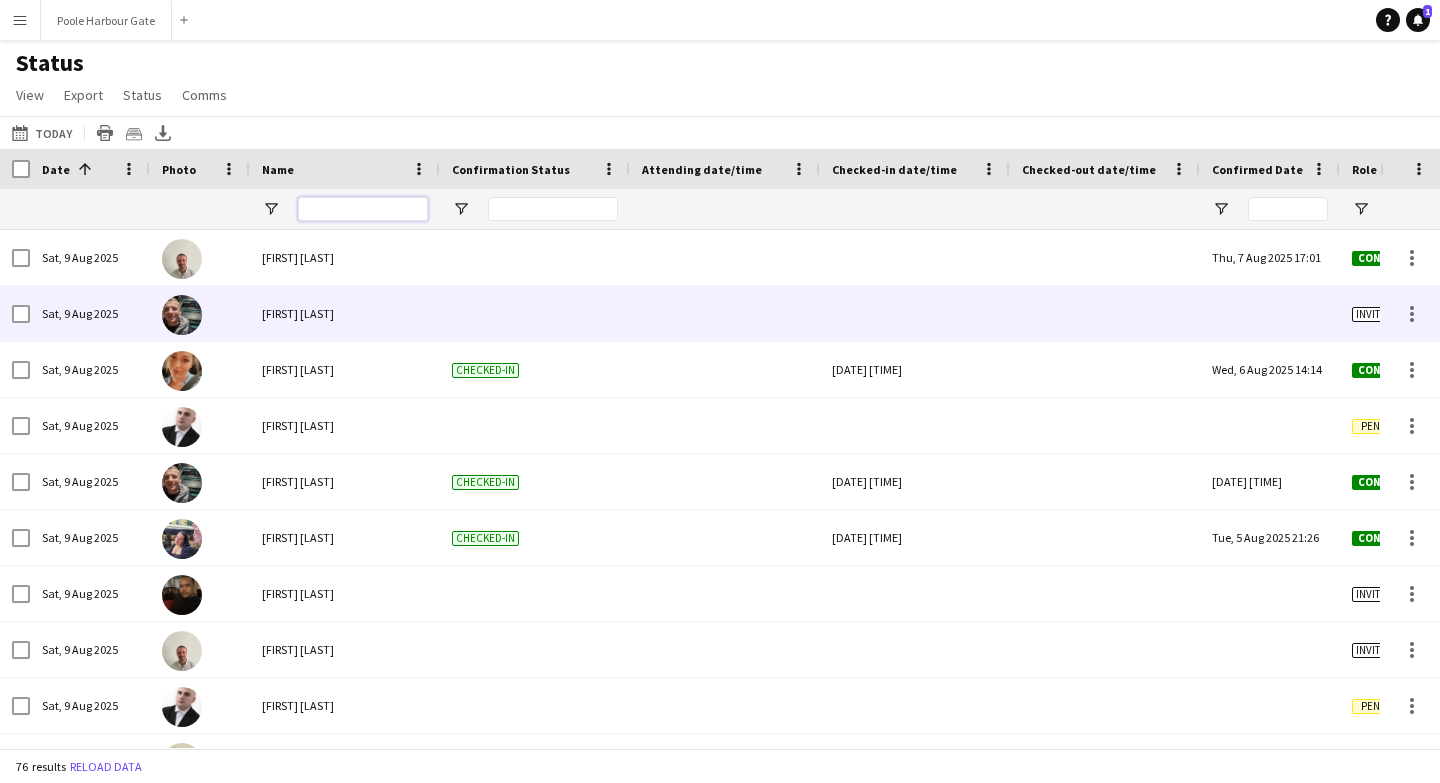 scroll, scrollTop: 5, scrollLeft: 0, axis: vertical 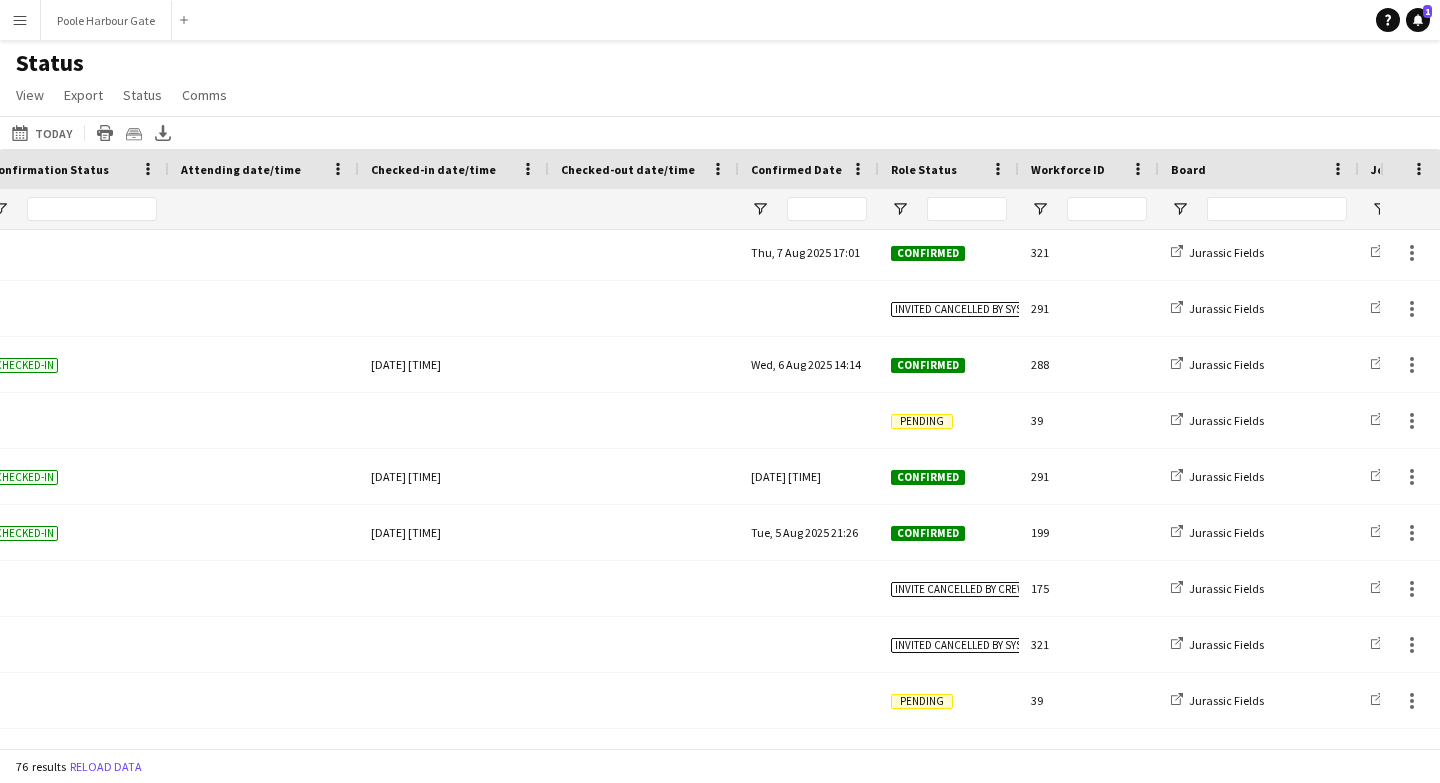 type 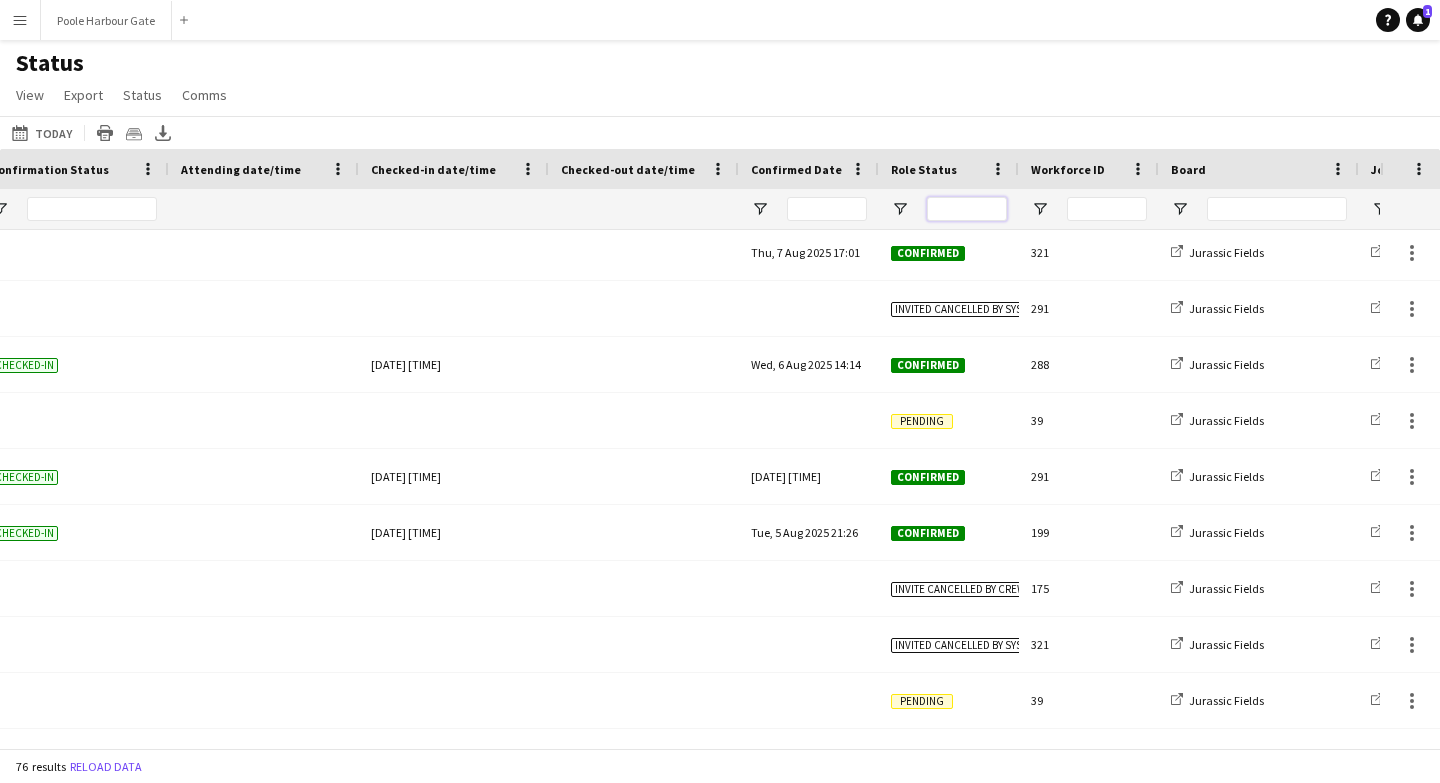 click at bounding box center (967, 209) 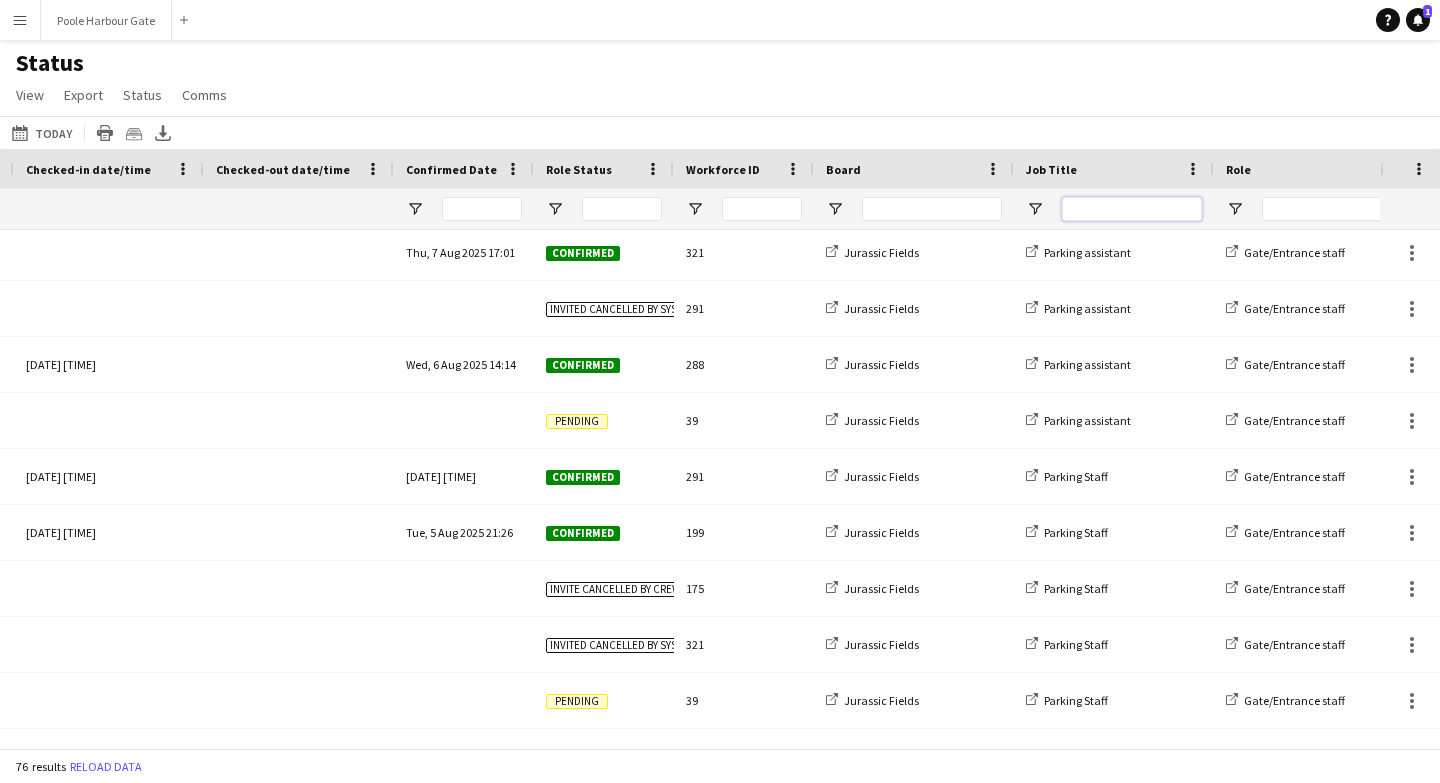 click at bounding box center [1132, 209] 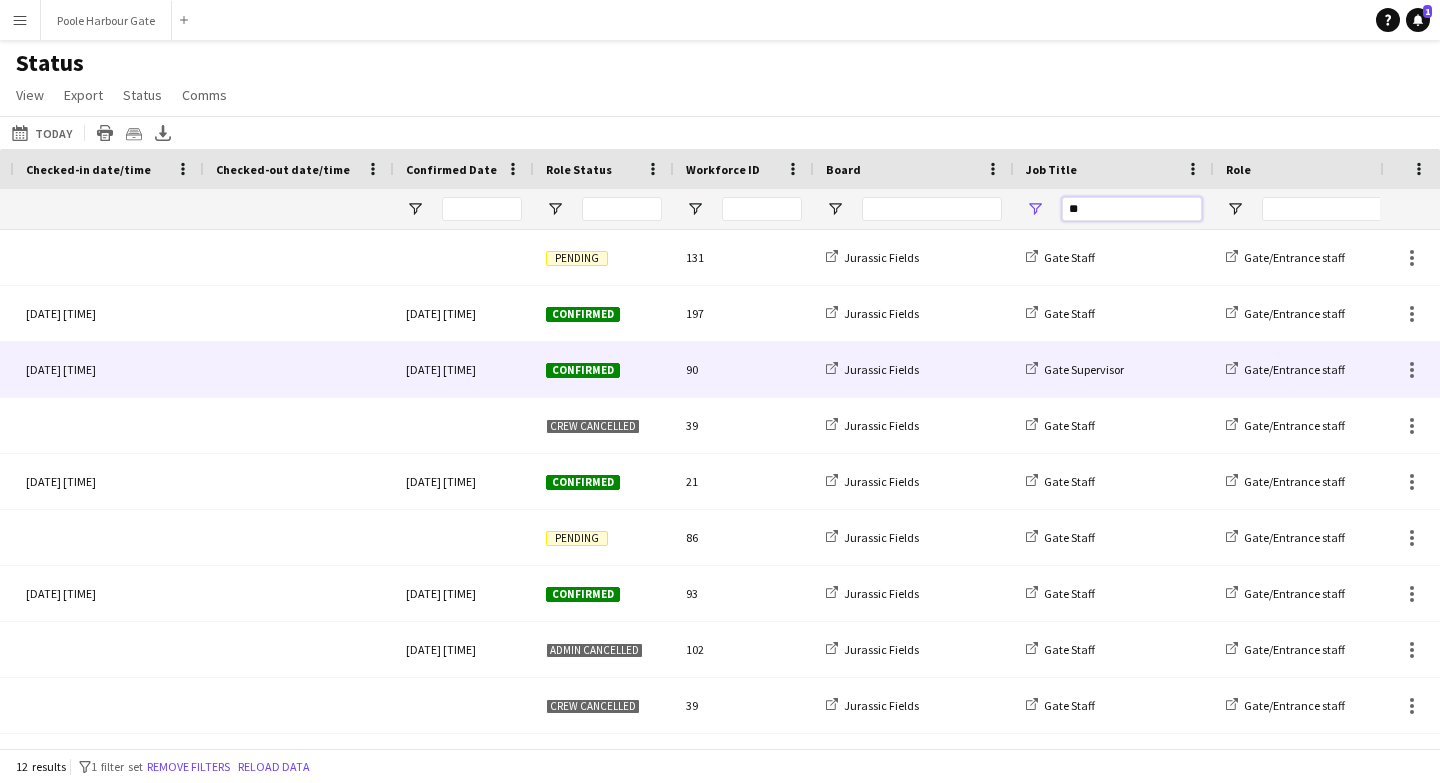 type on "*" 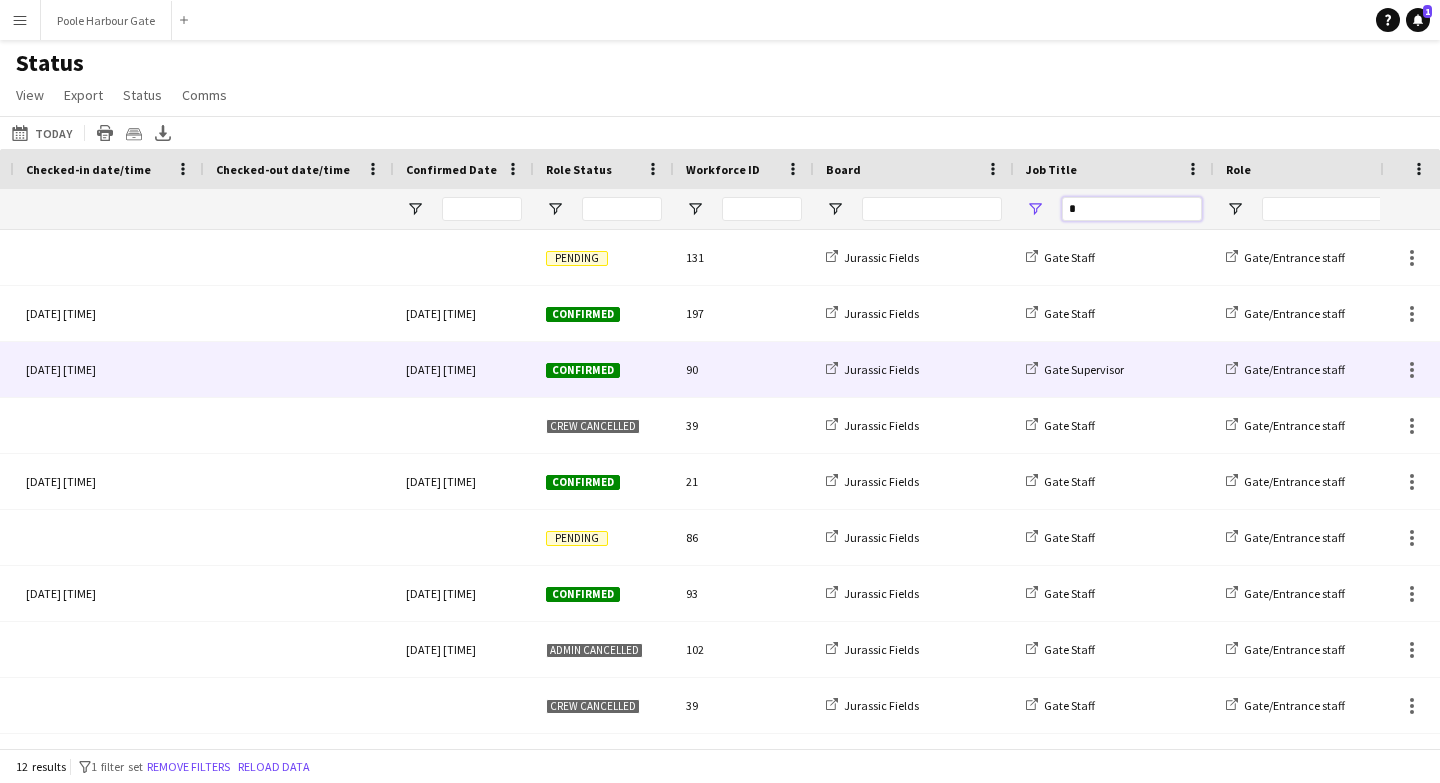 type 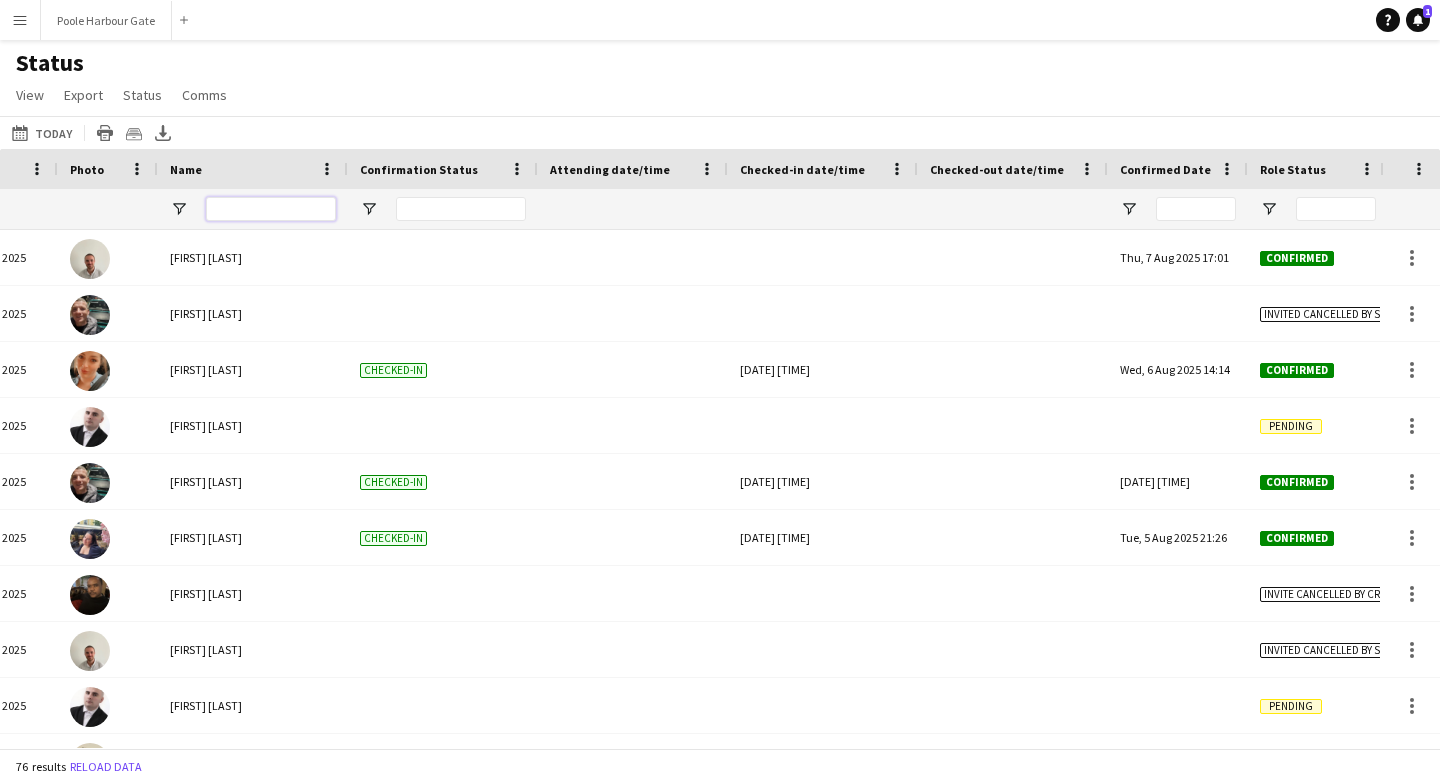 click at bounding box center [271, 209] 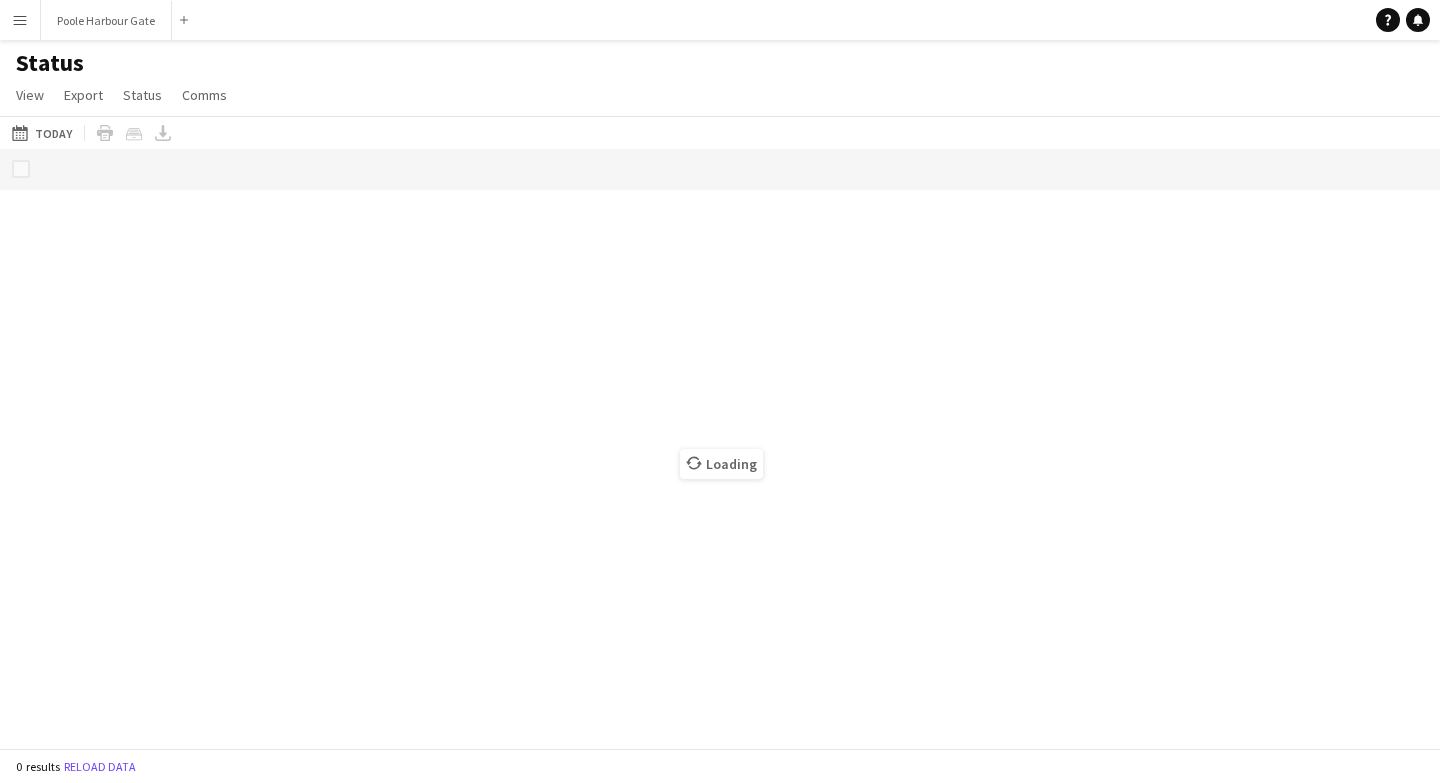 scroll, scrollTop: 0, scrollLeft: 0, axis: both 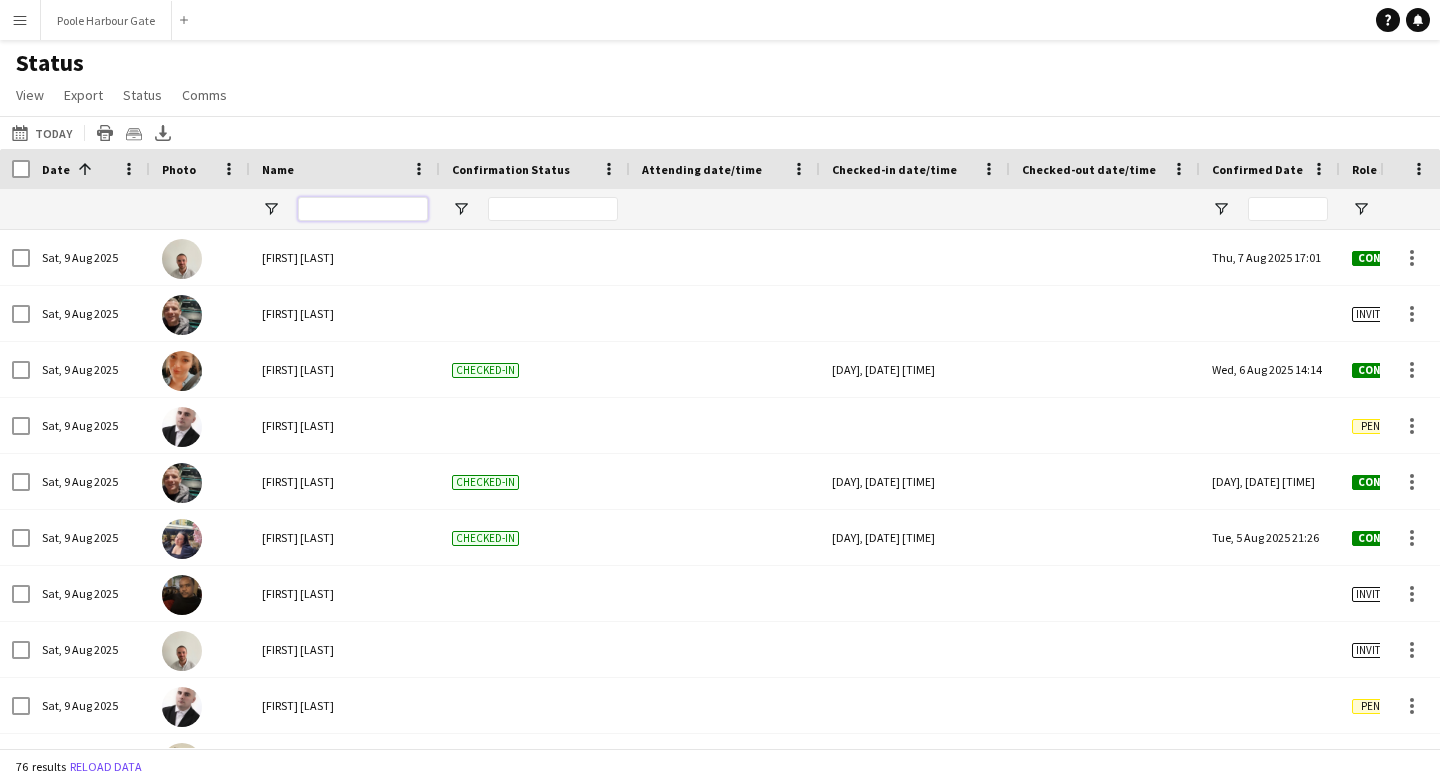 click at bounding box center [363, 209] 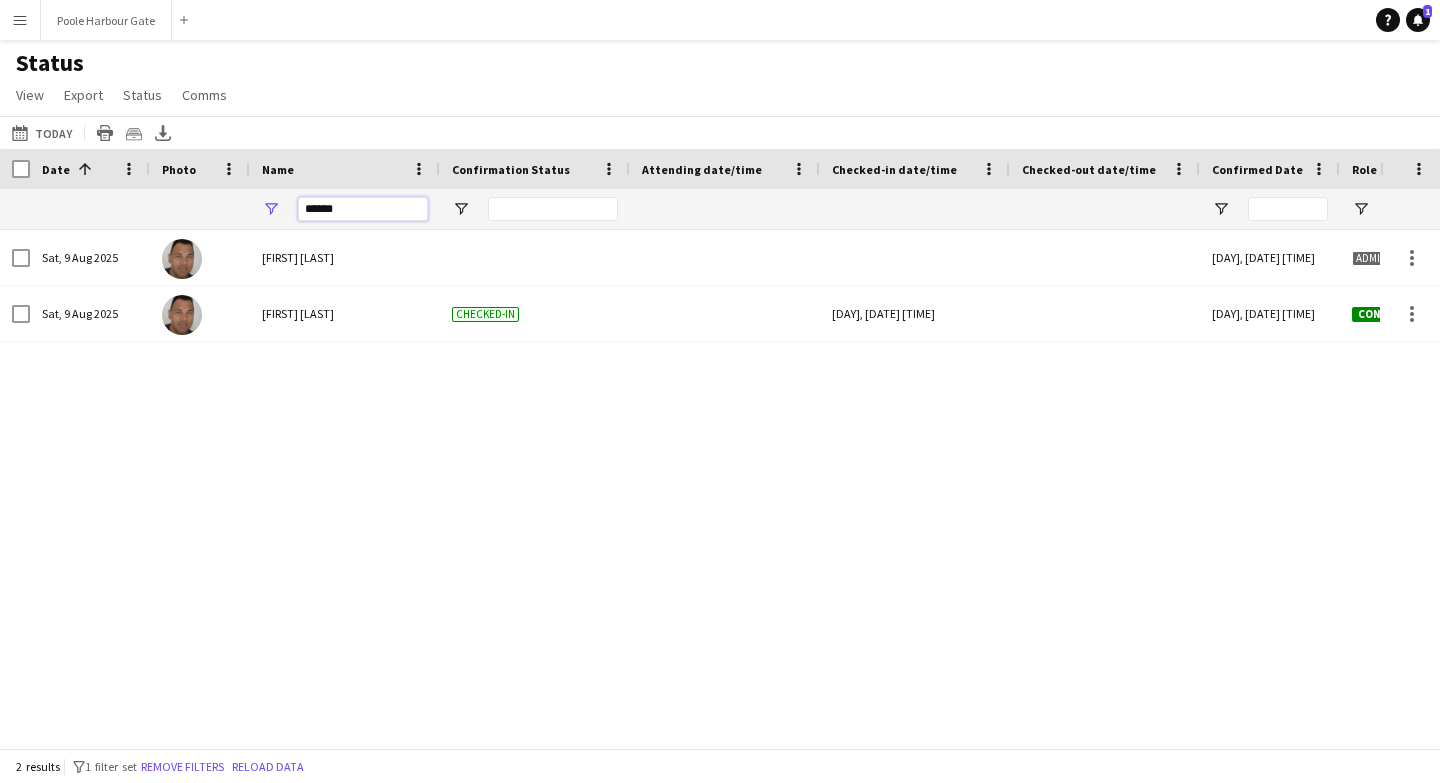 drag, startPoint x: 335, startPoint y: 213, endPoint x: 308, endPoint y: 213, distance: 27 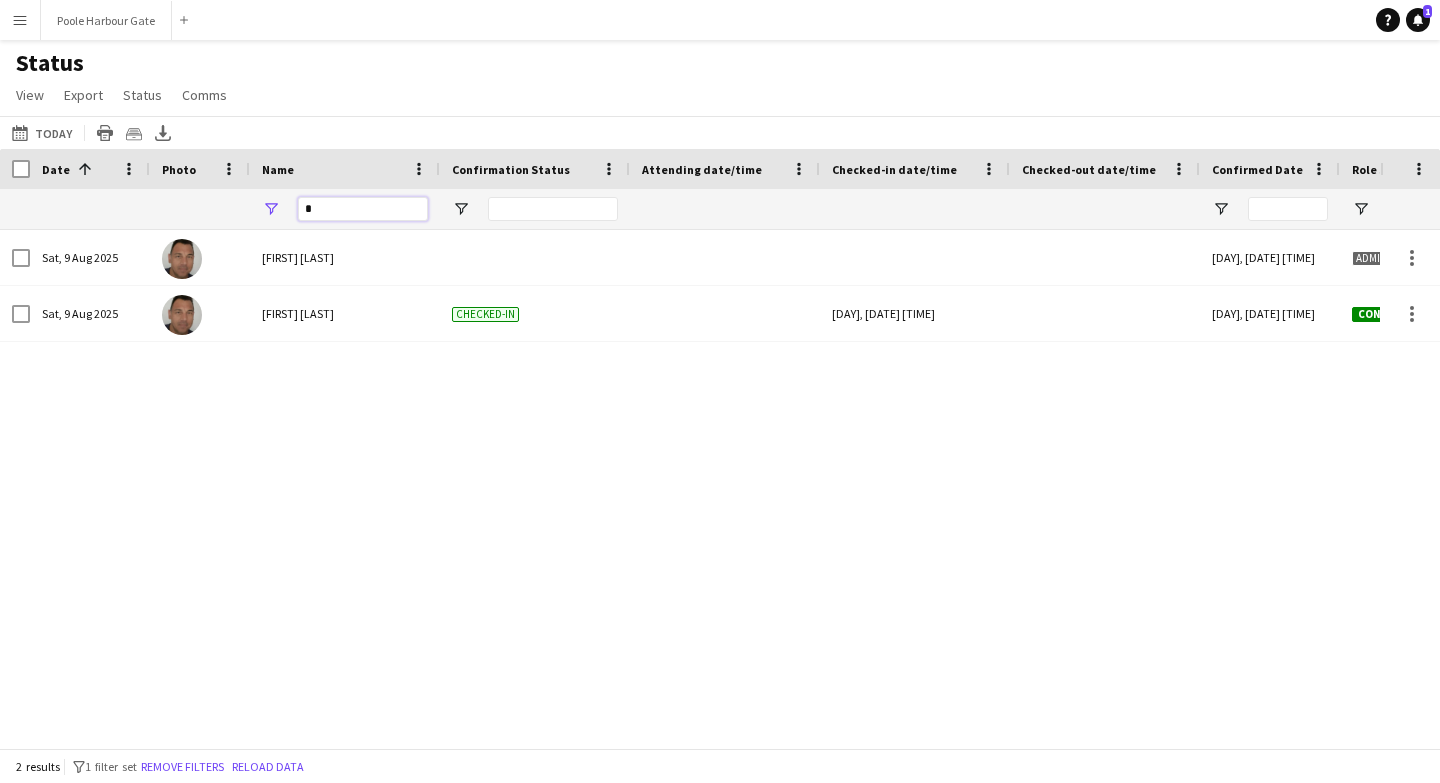 type 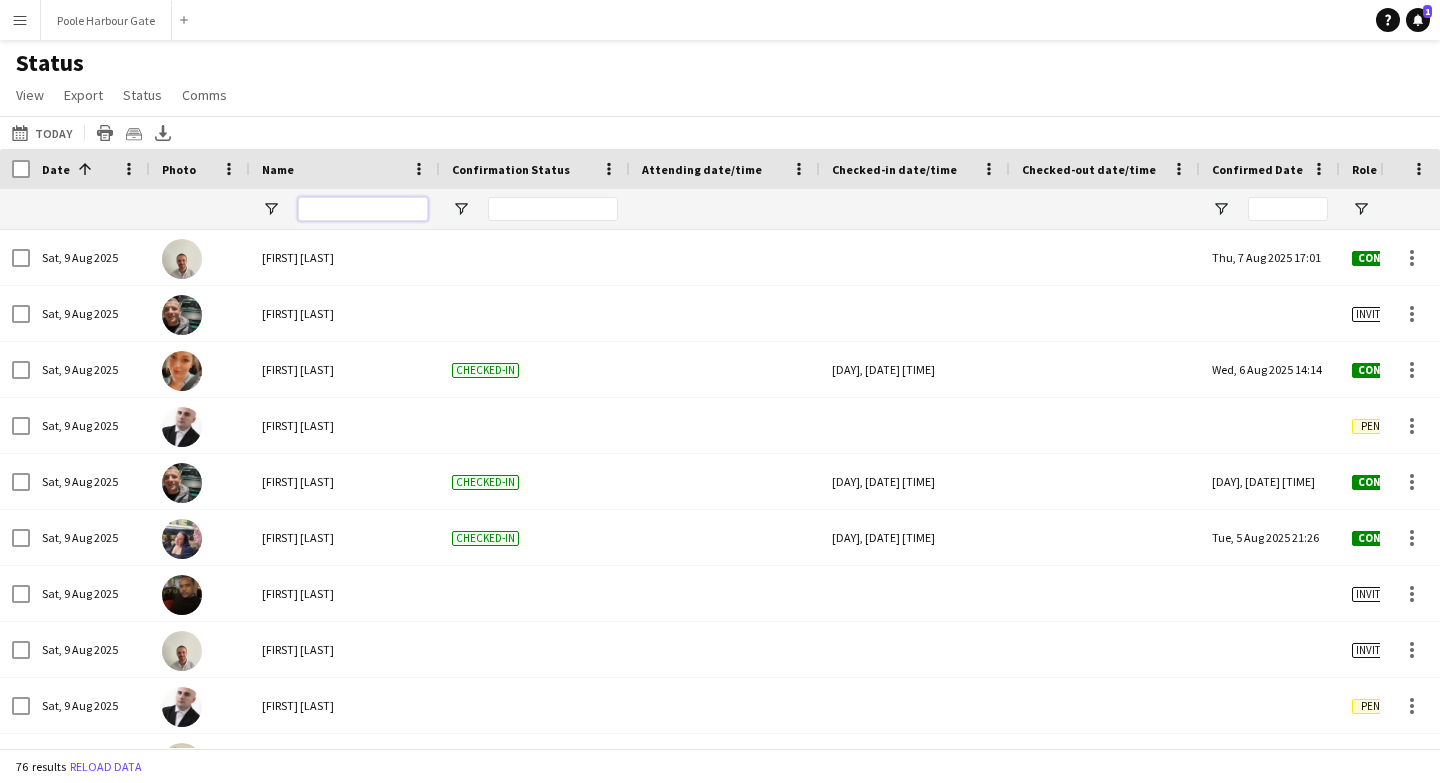 click at bounding box center (363, 209) 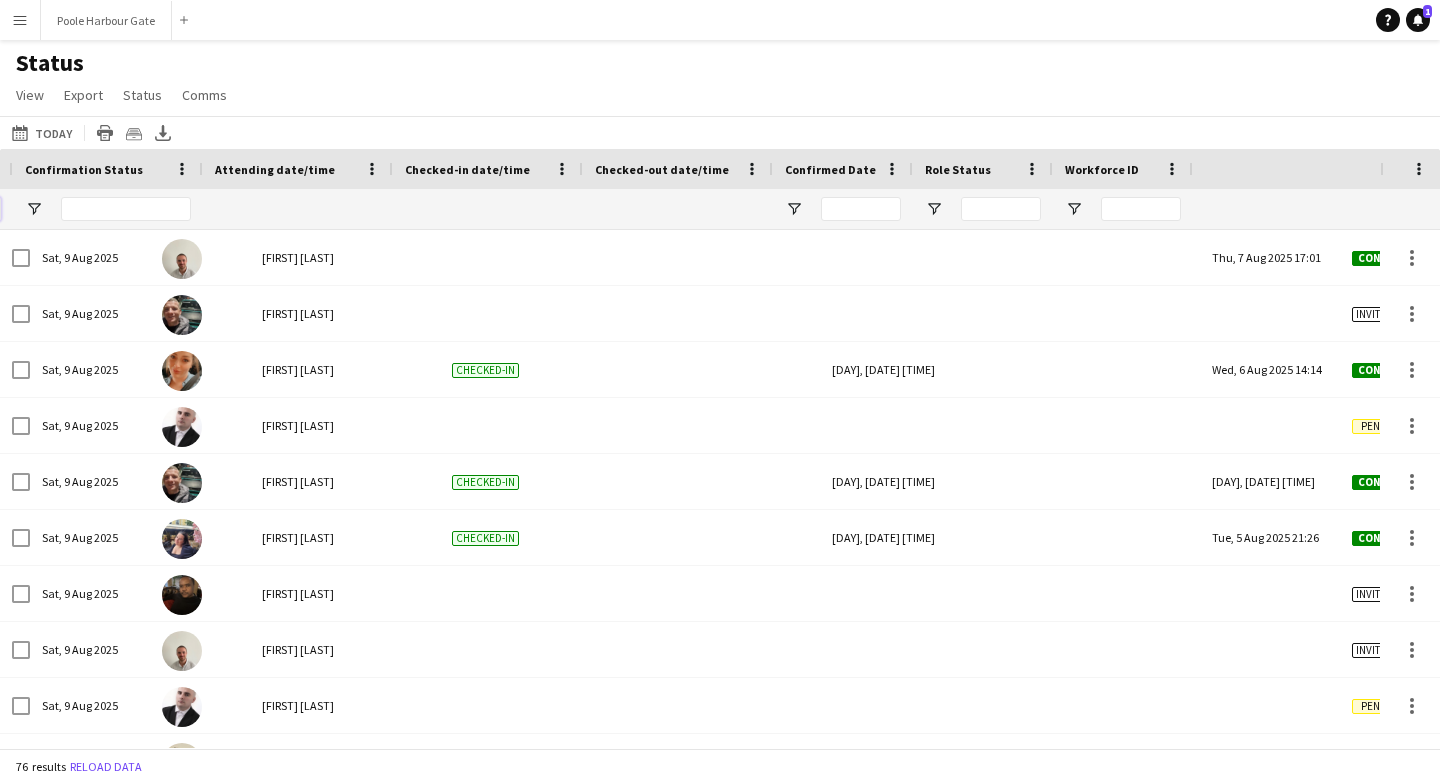 scroll, scrollTop: 0, scrollLeft: 427, axis: horizontal 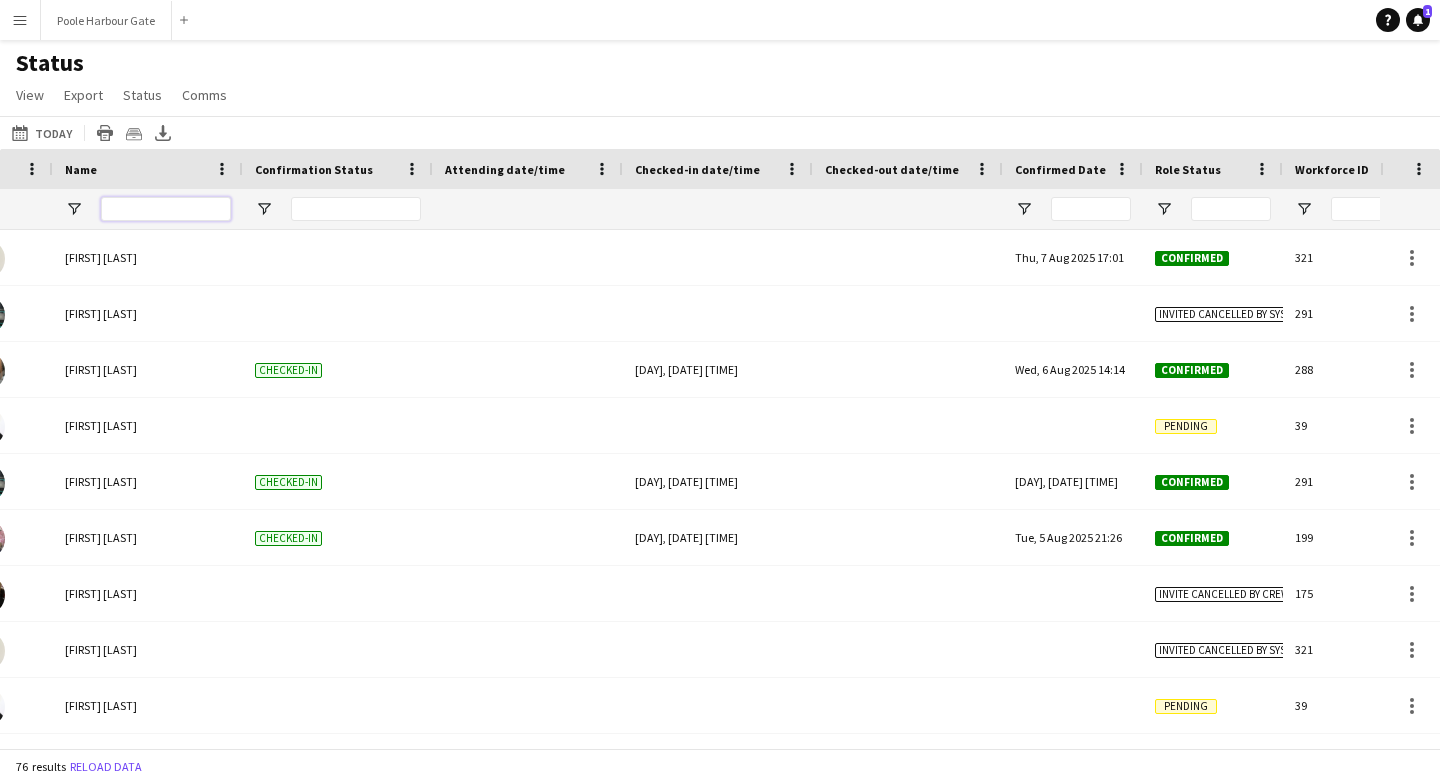 click at bounding box center (166, 209) 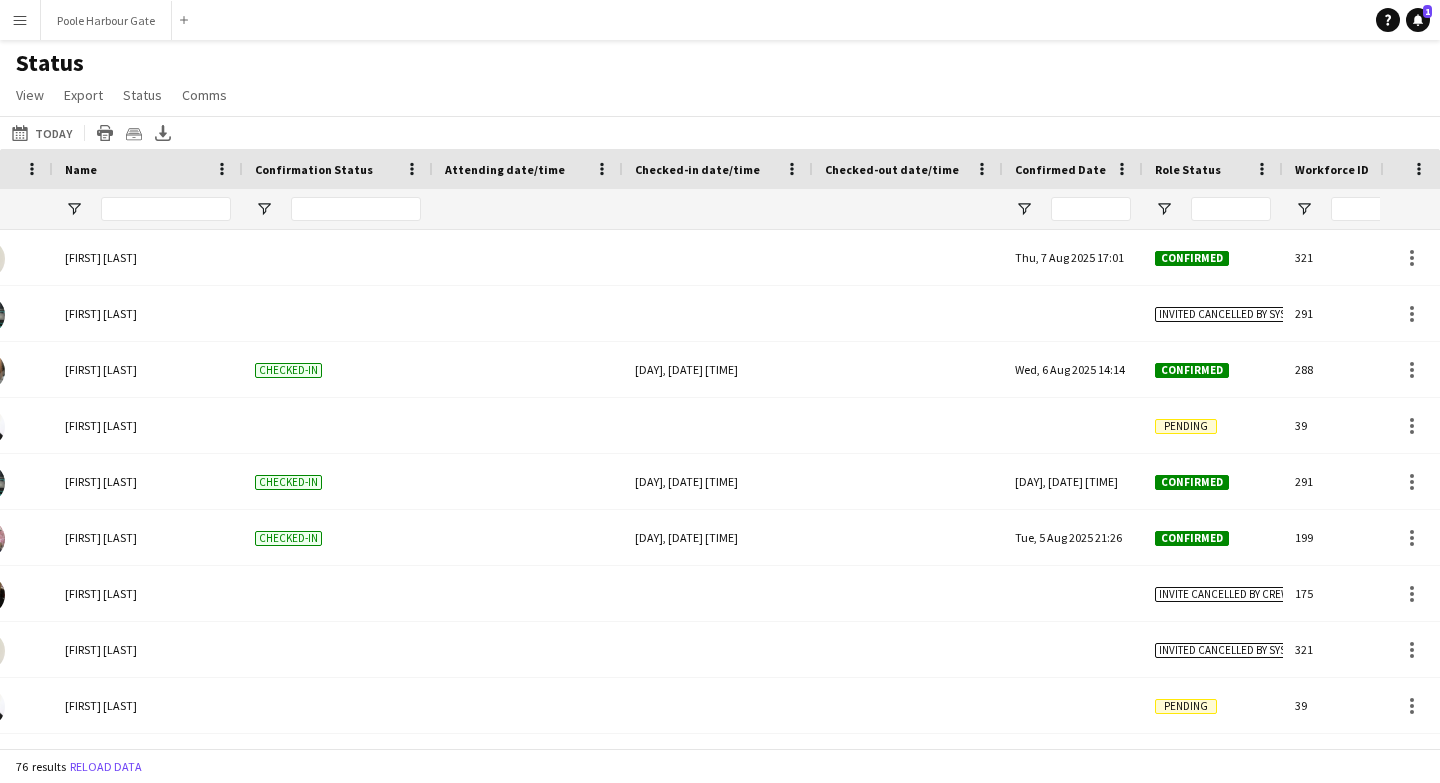 click on "Status   View   Views  Default view New view Update view Delete view Edit name Customise view Customise filters Reset Filters Reset View Reset All  Export  Export as XLSX Export as CSV Export as PDF Crew files as ZIP  Status  Confirm attendance Check-in Check-out Clear confirm attendance Clear check-in Clear check-out  Comms  Send notification Chat" 